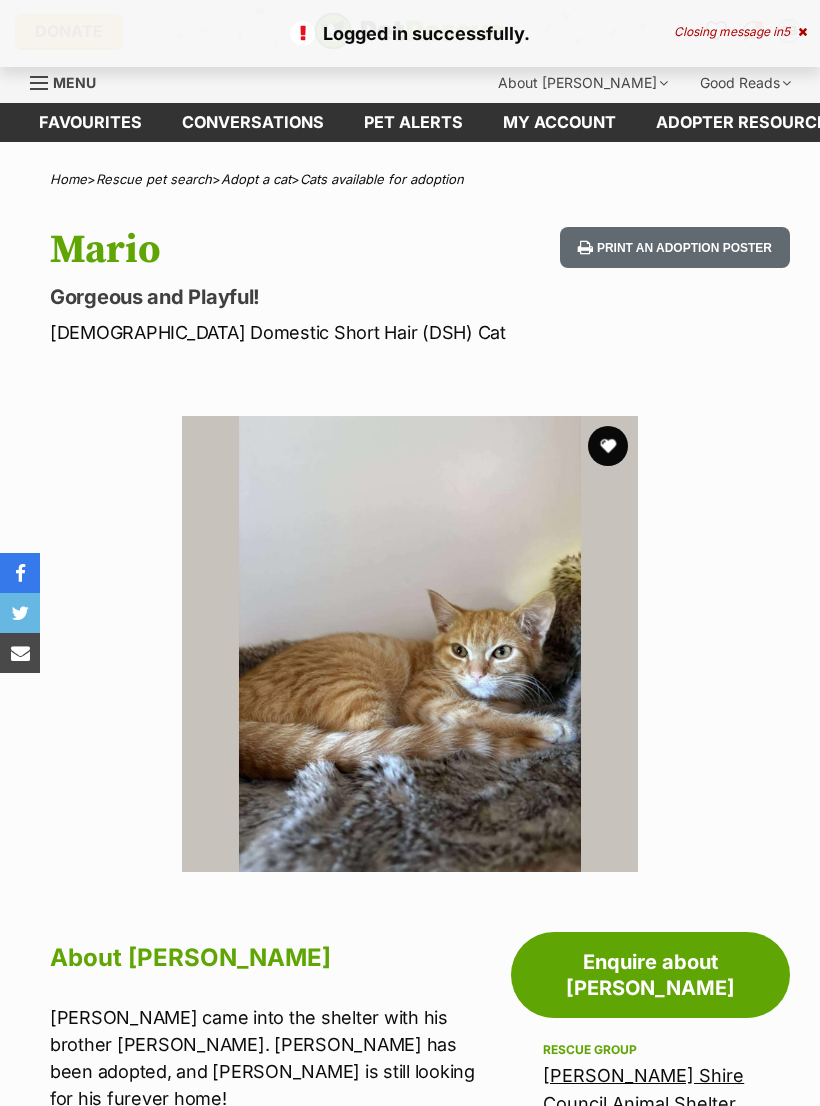 scroll, scrollTop: 0, scrollLeft: 0, axis: both 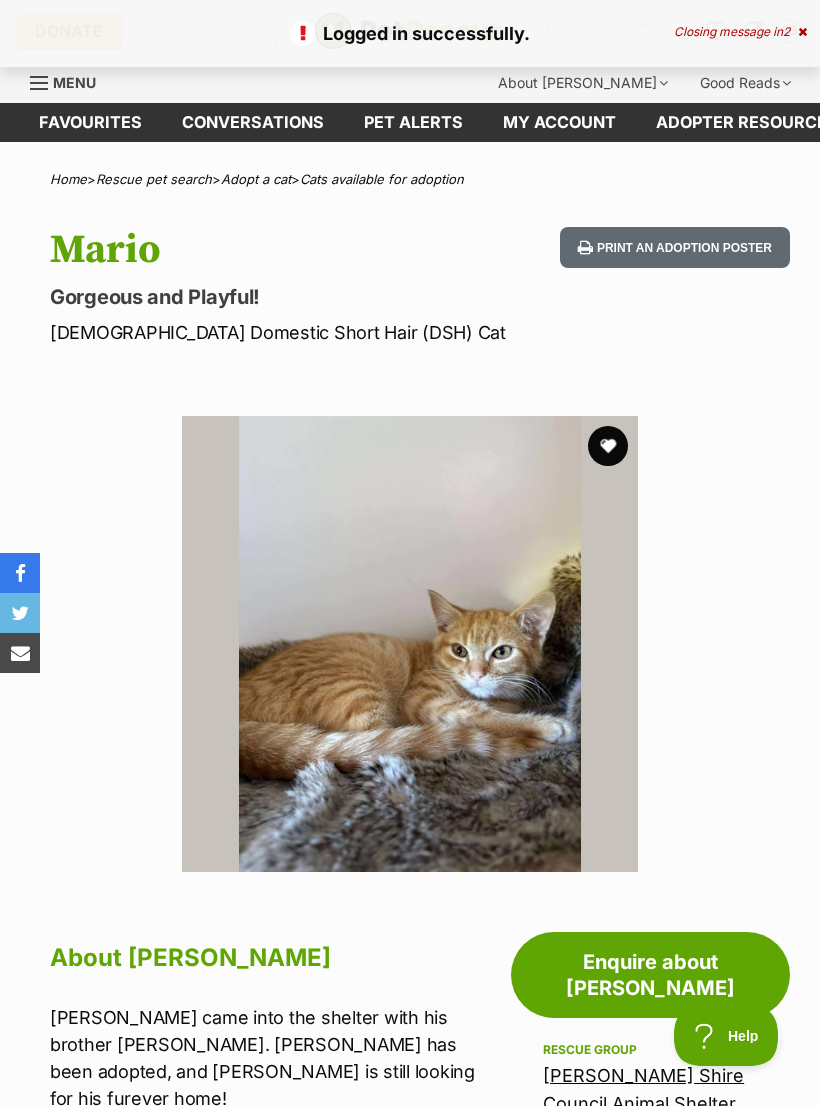 click on "Menu" at bounding box center [74, 82] 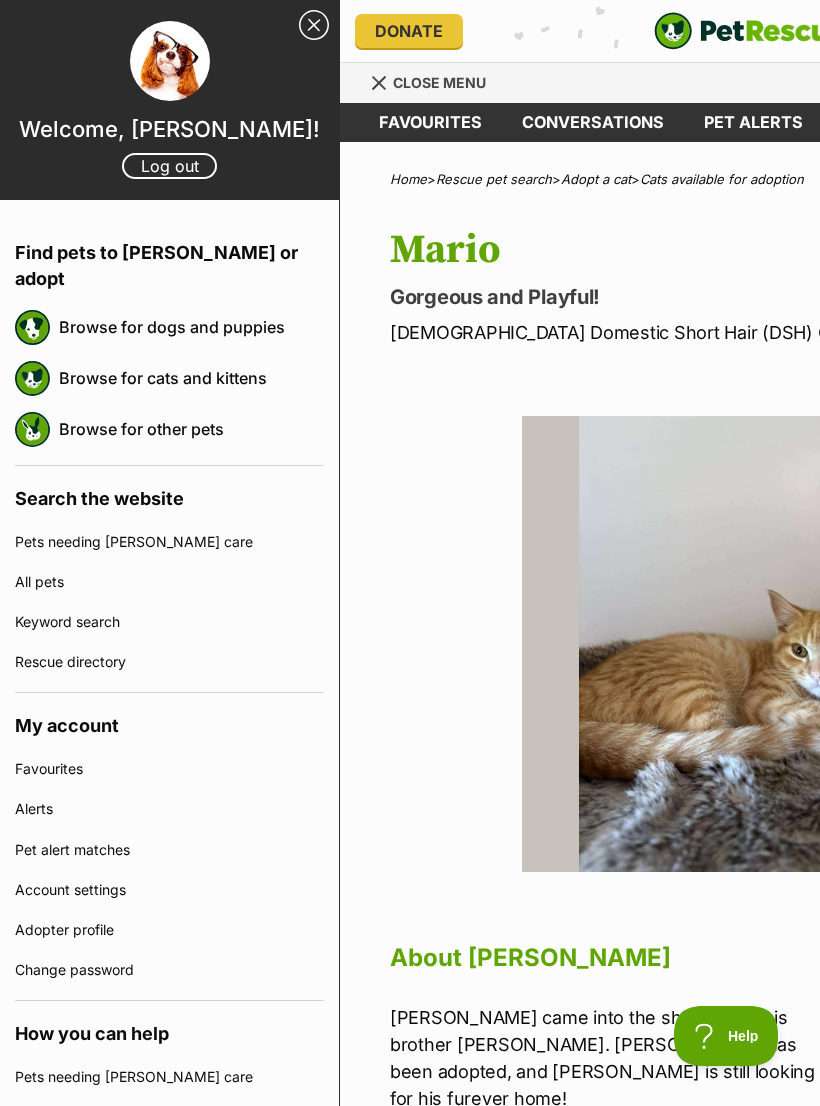 click on "Browse for cats and kittens" at bounding box center (191, 378) 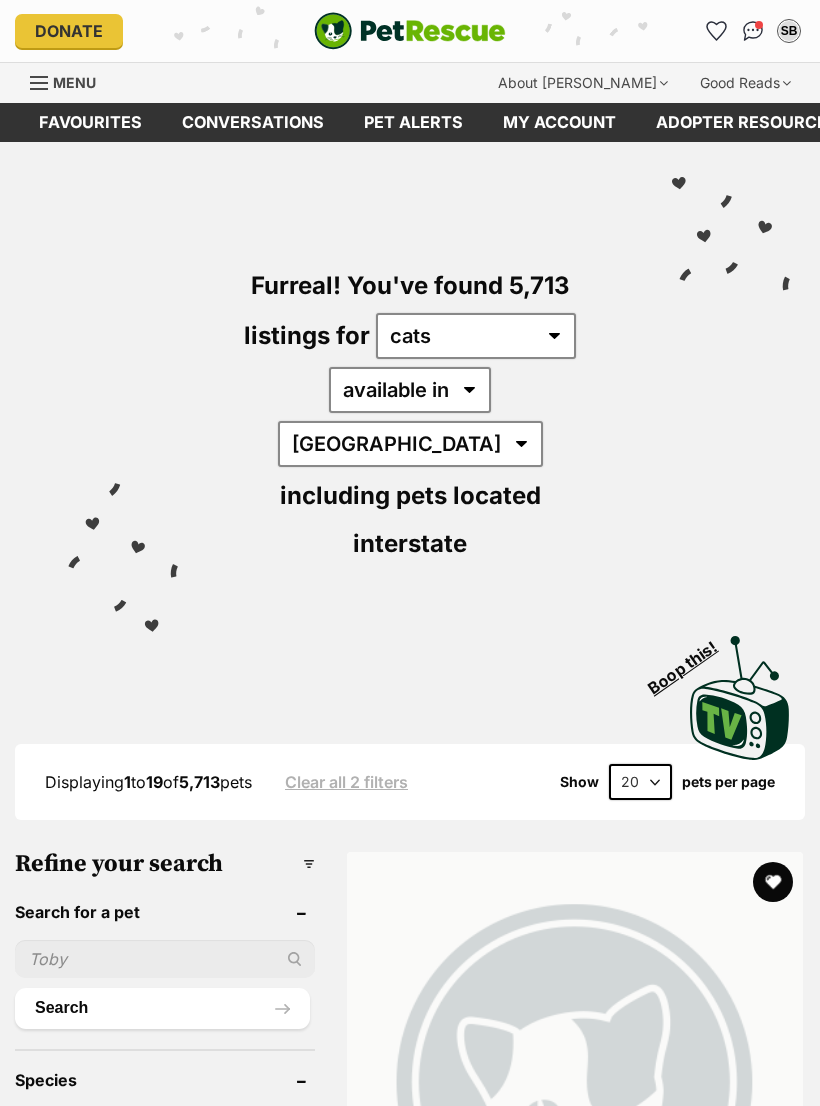 scroll, scrollTop: 0, scrollLeft: 0, axis: both 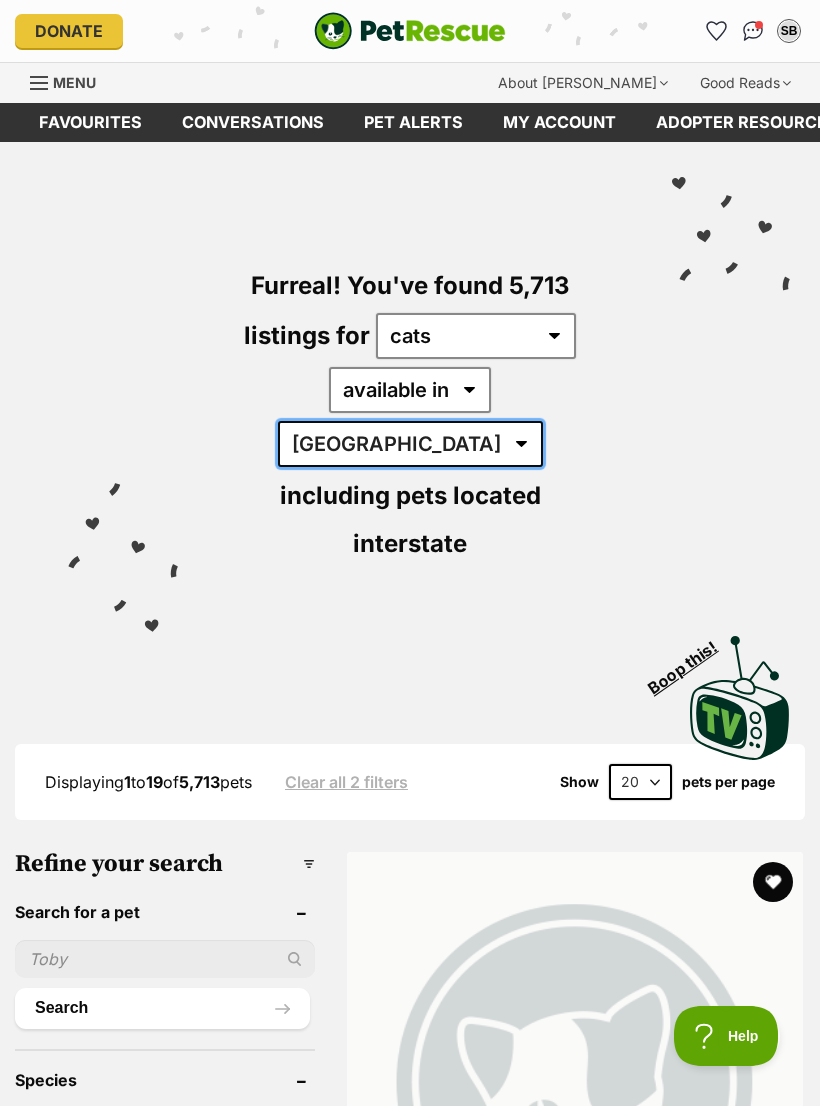 click on "Australia
ACT
NSW
NT
QLD
SA
TAS
VIC
WA" at bounding box center (410, 444) 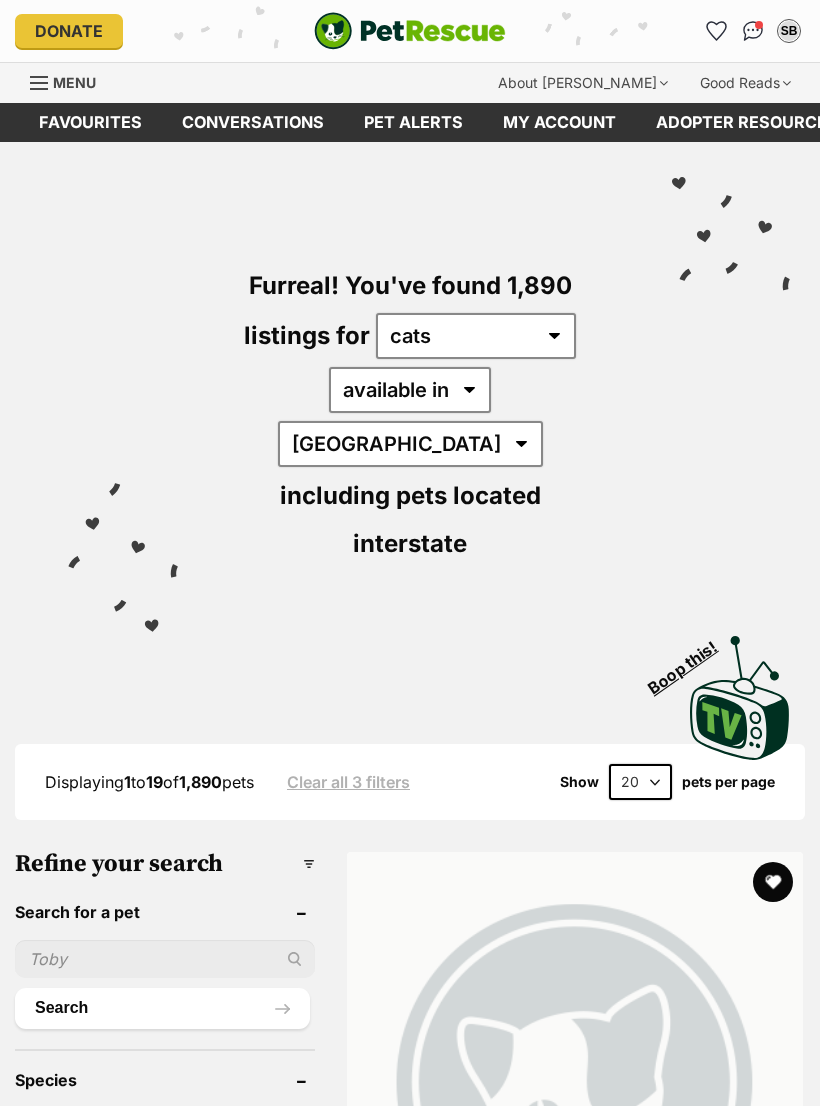 scroll, scrollTop: 0, scrollLeft: 0, axis: both 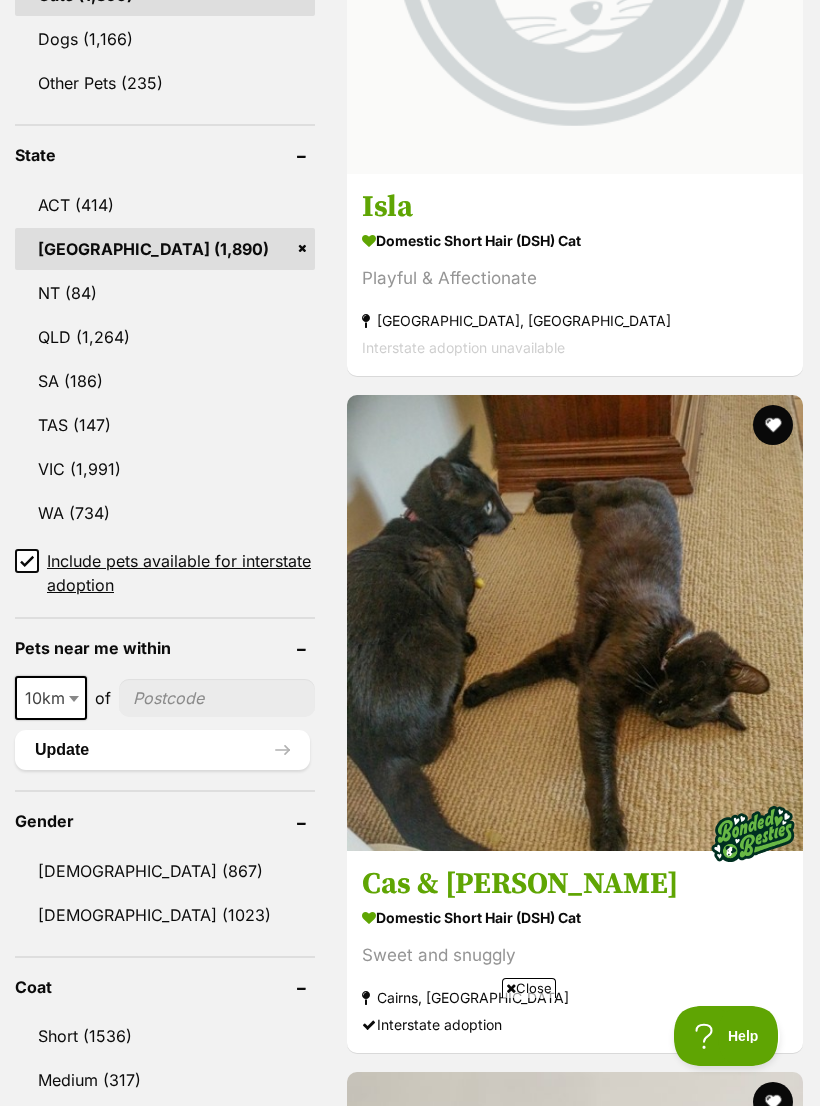 click on "10km" at bounding box center (51, 698) 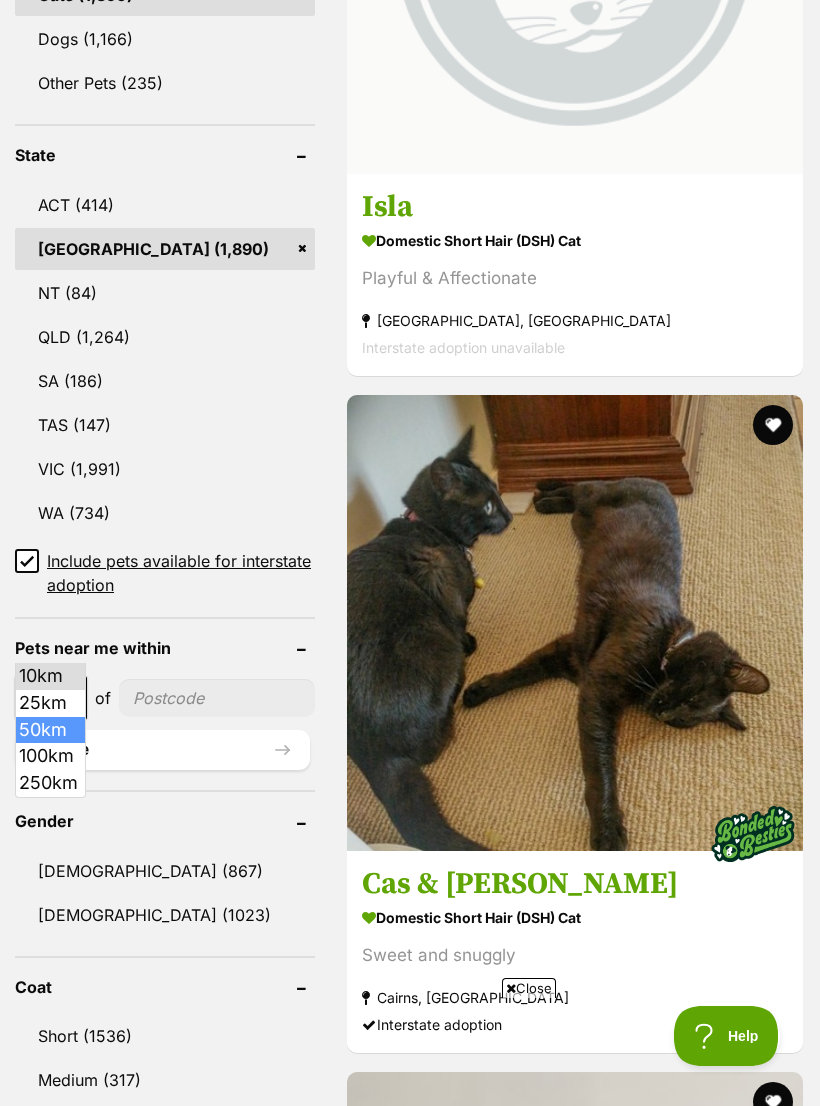 select on "50" 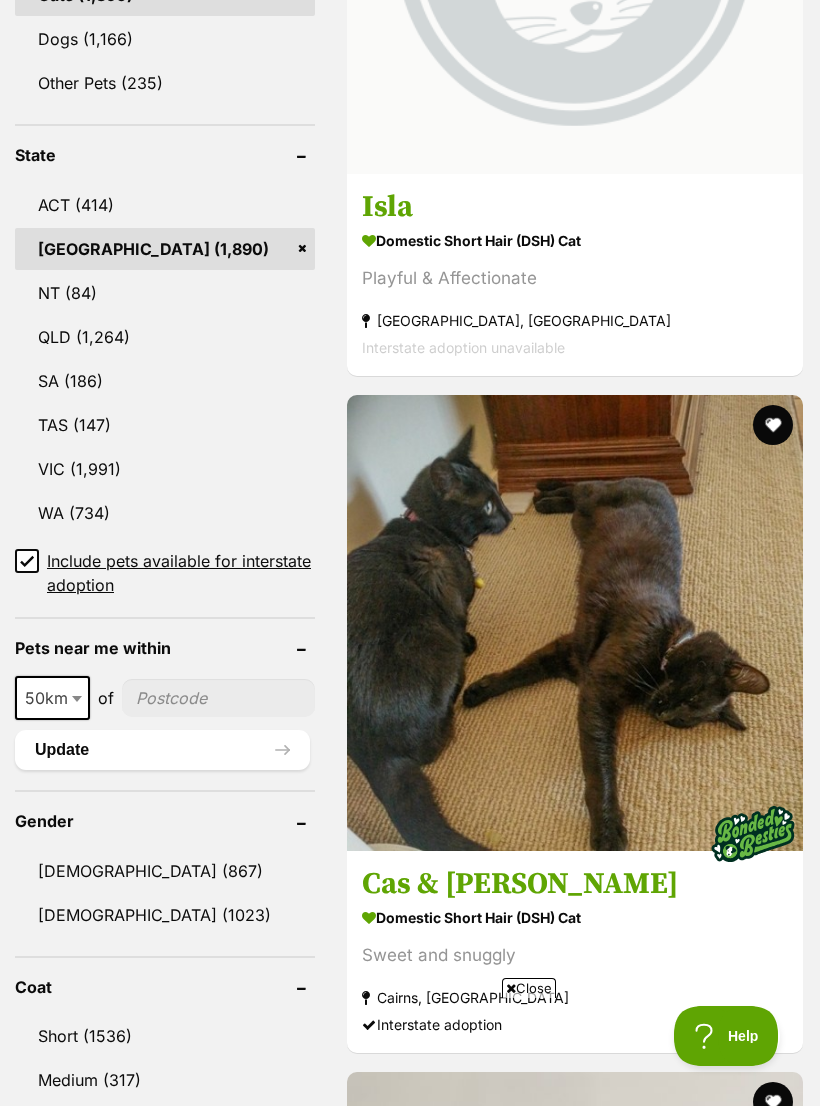 click at bounding box center (218, 698) 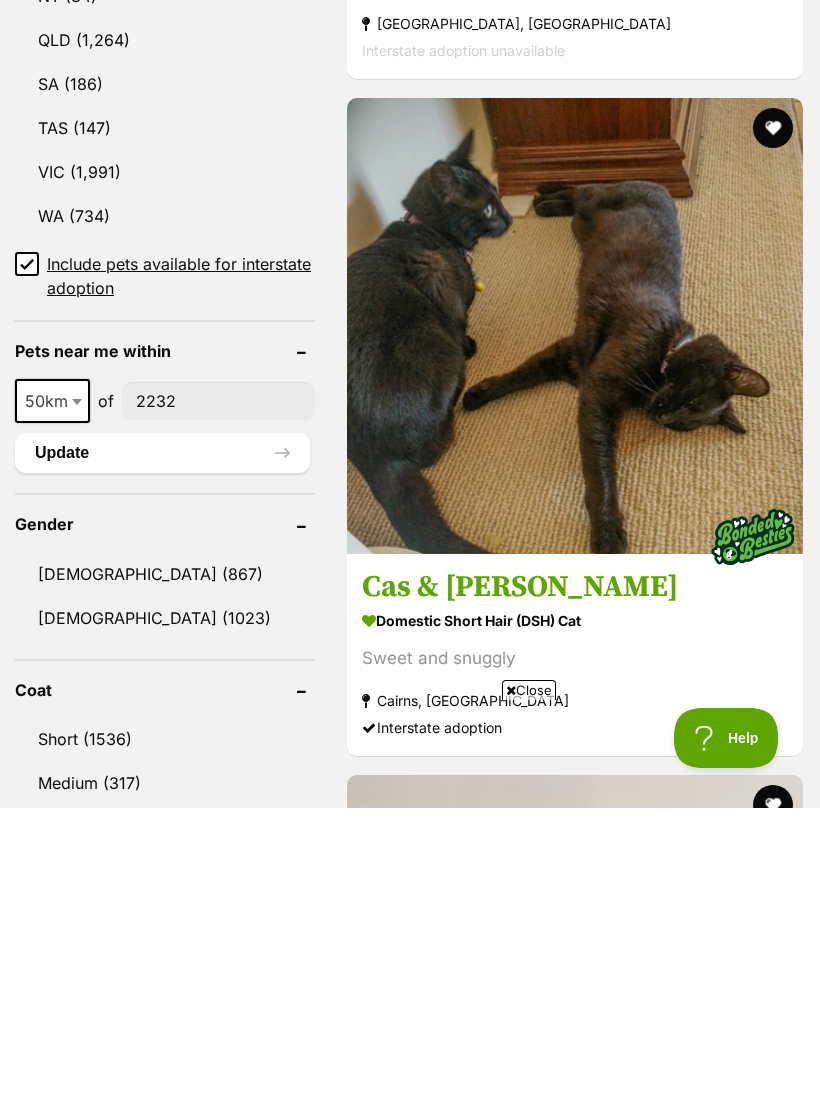 type on "2232" 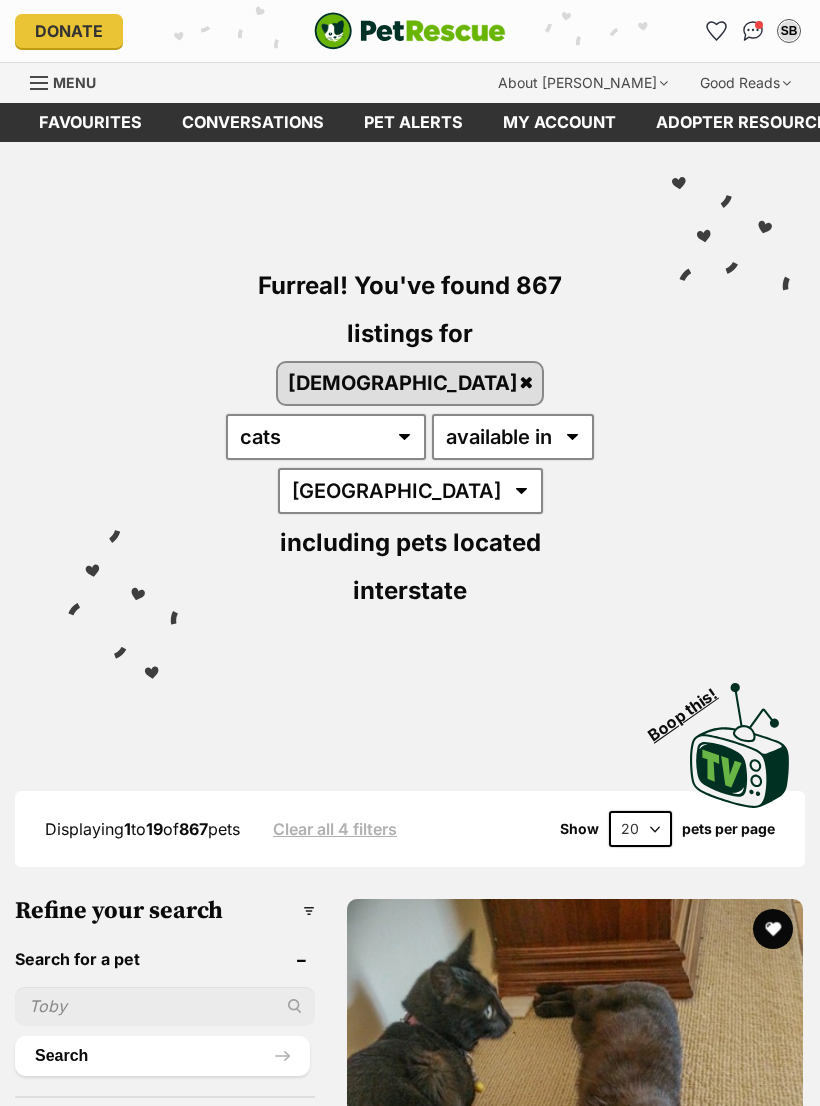 scroll, scrollTop: 0, scrollLeft: 0, axis: both 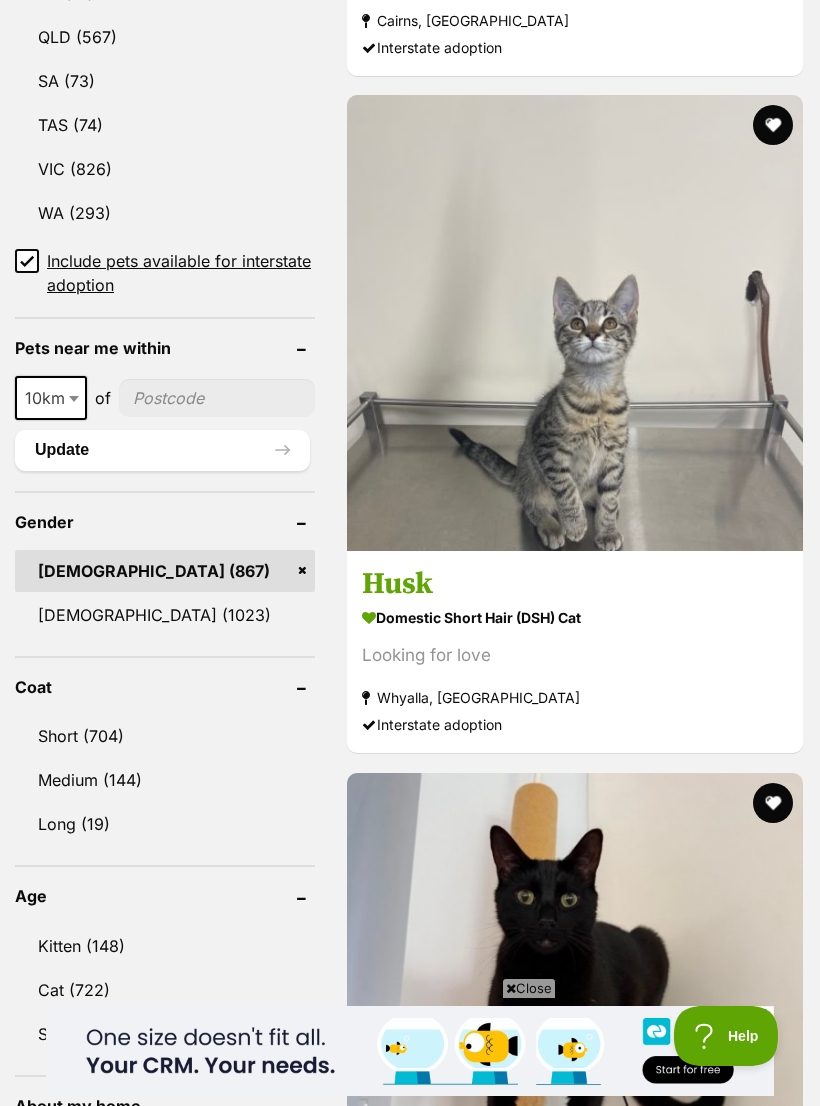 click on "Short (704)" at bounding box center (165, 736) 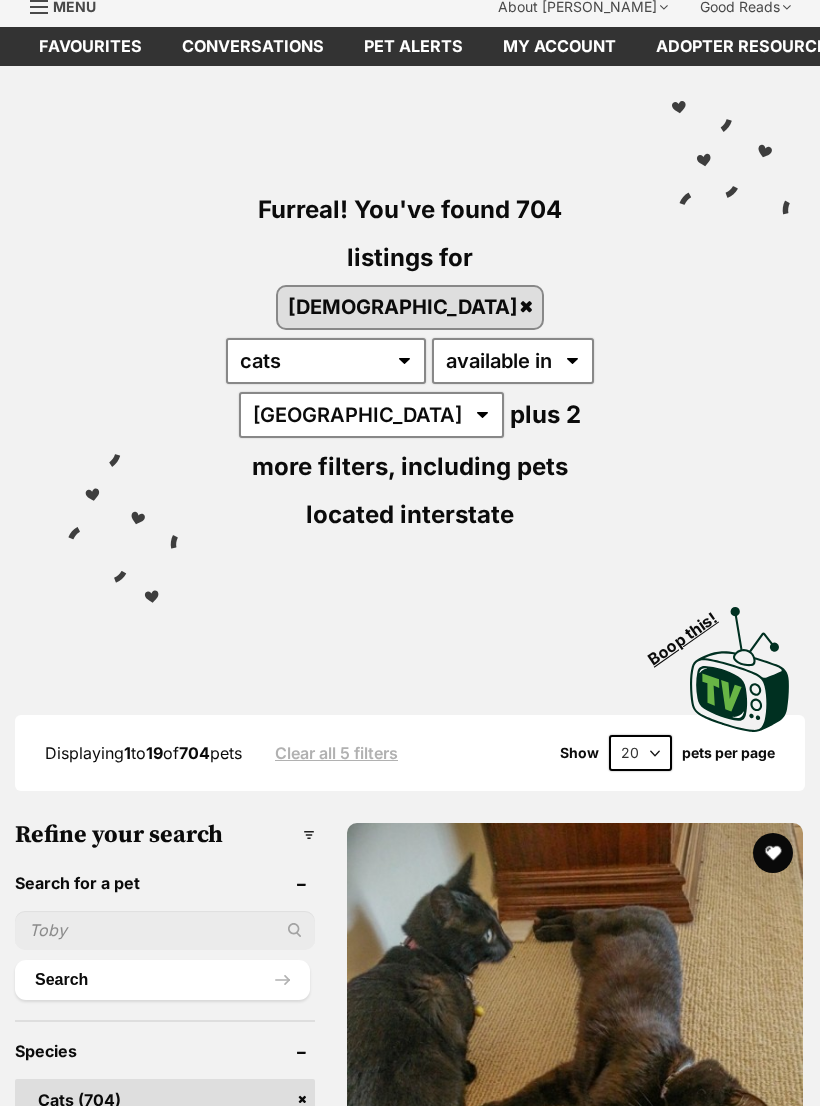 scroll, scrollTop: 0, scrollLeft: 0, axis: both 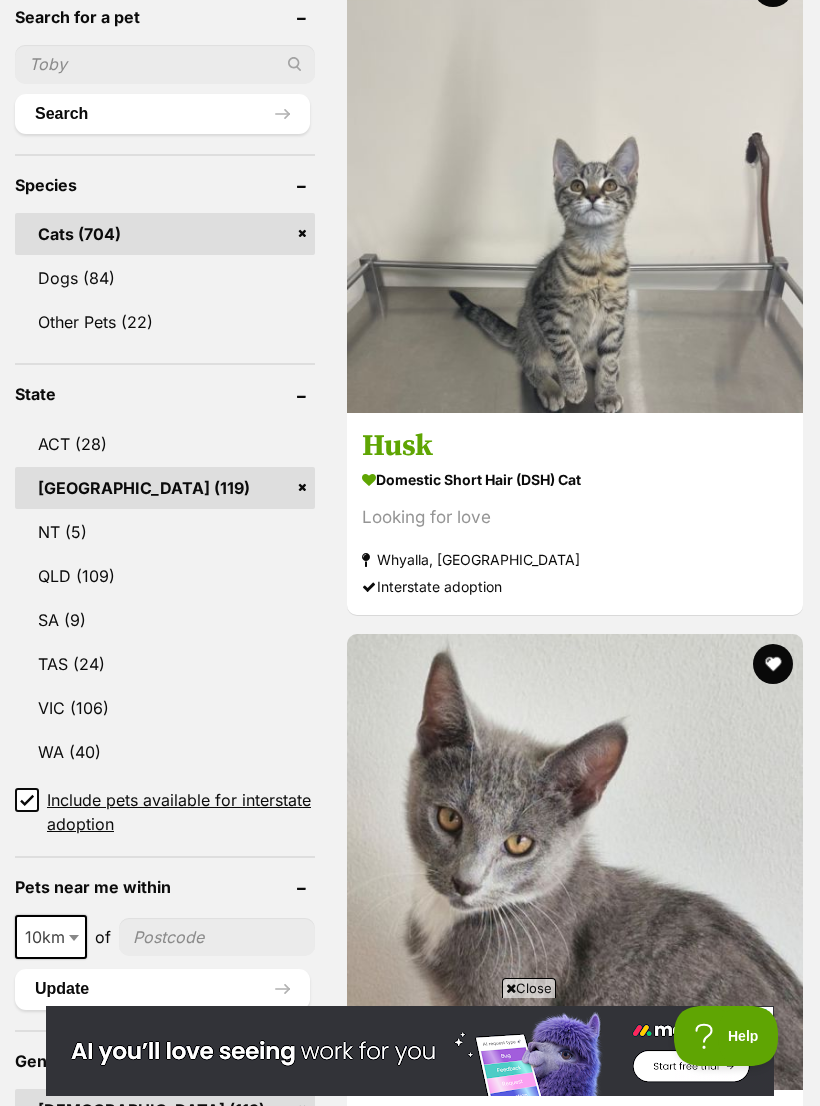 click on "Include pets available for interstate adoption" at bounding box center [27, 800] 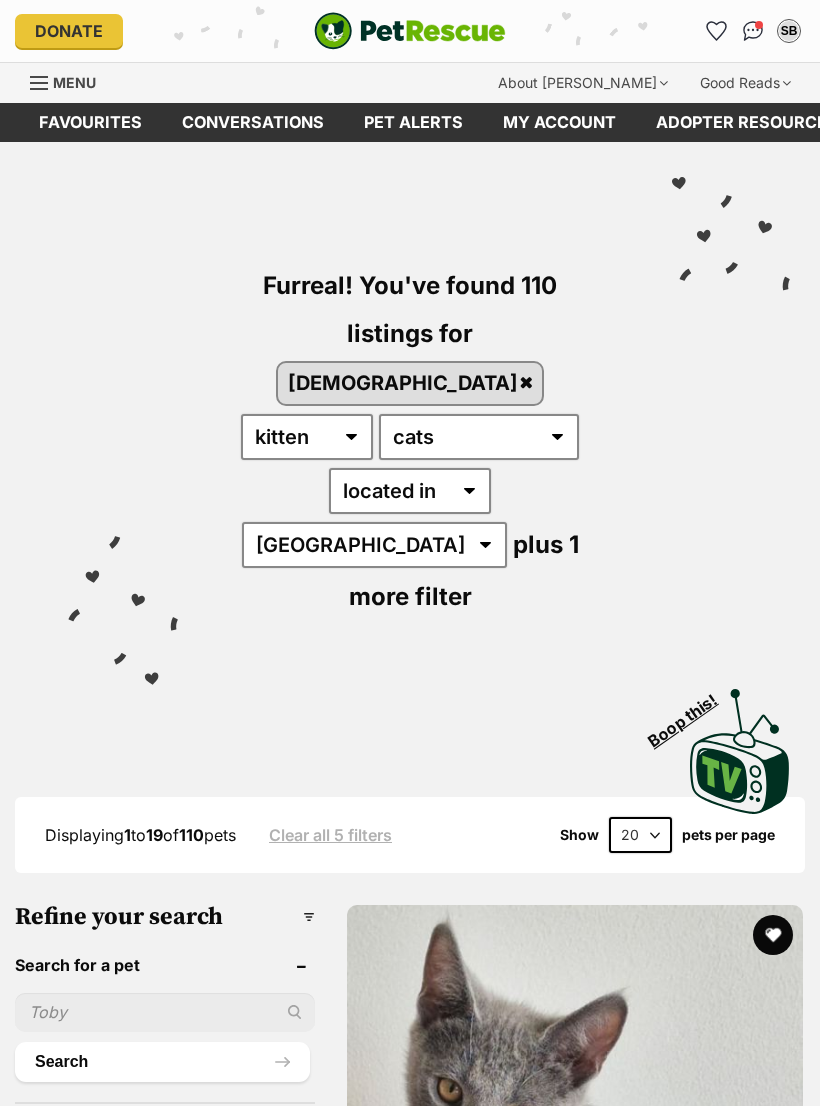 scroll, scrollTop: 0, scrollLeft: 0, axis: both 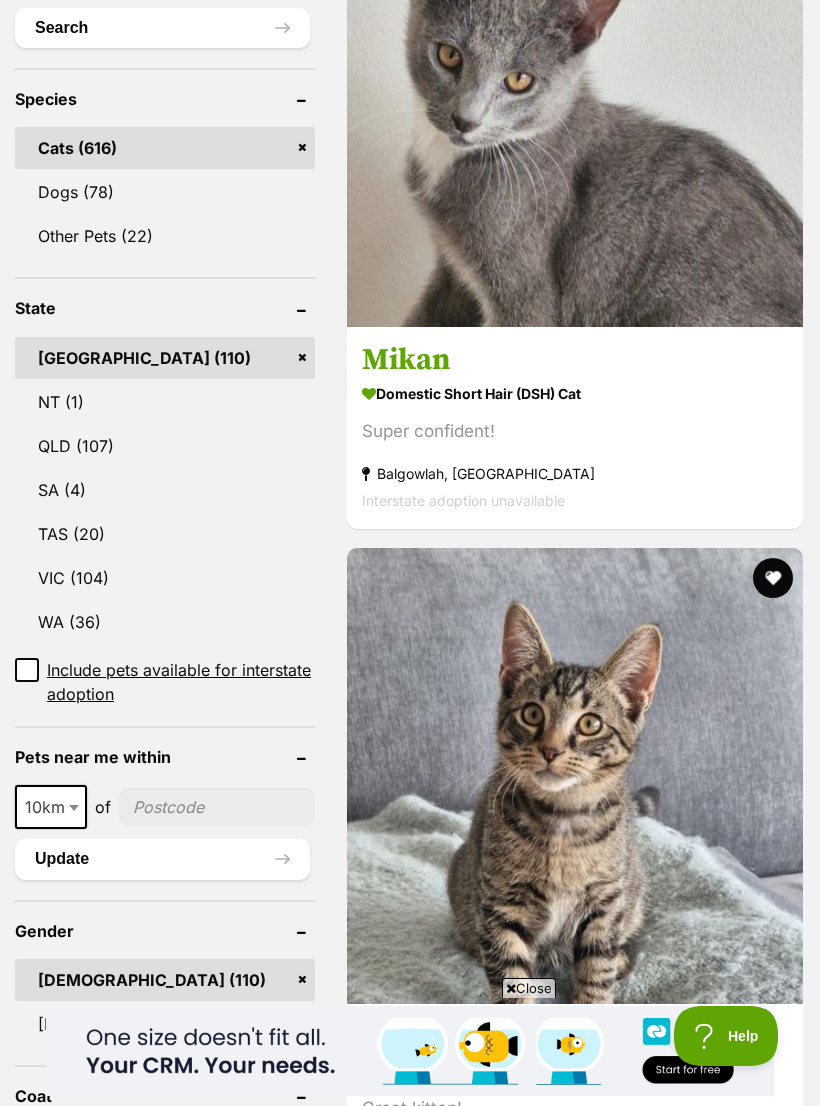 click at bounding box center (76, 807) 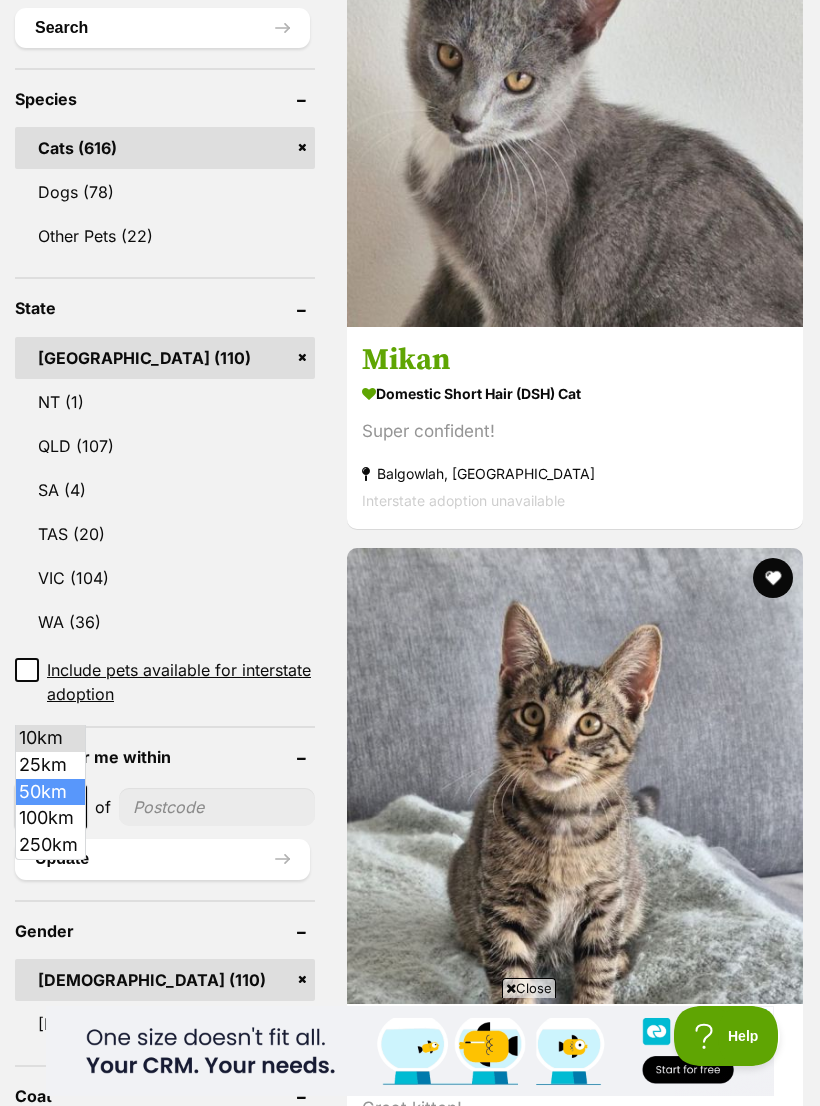 select on "50" 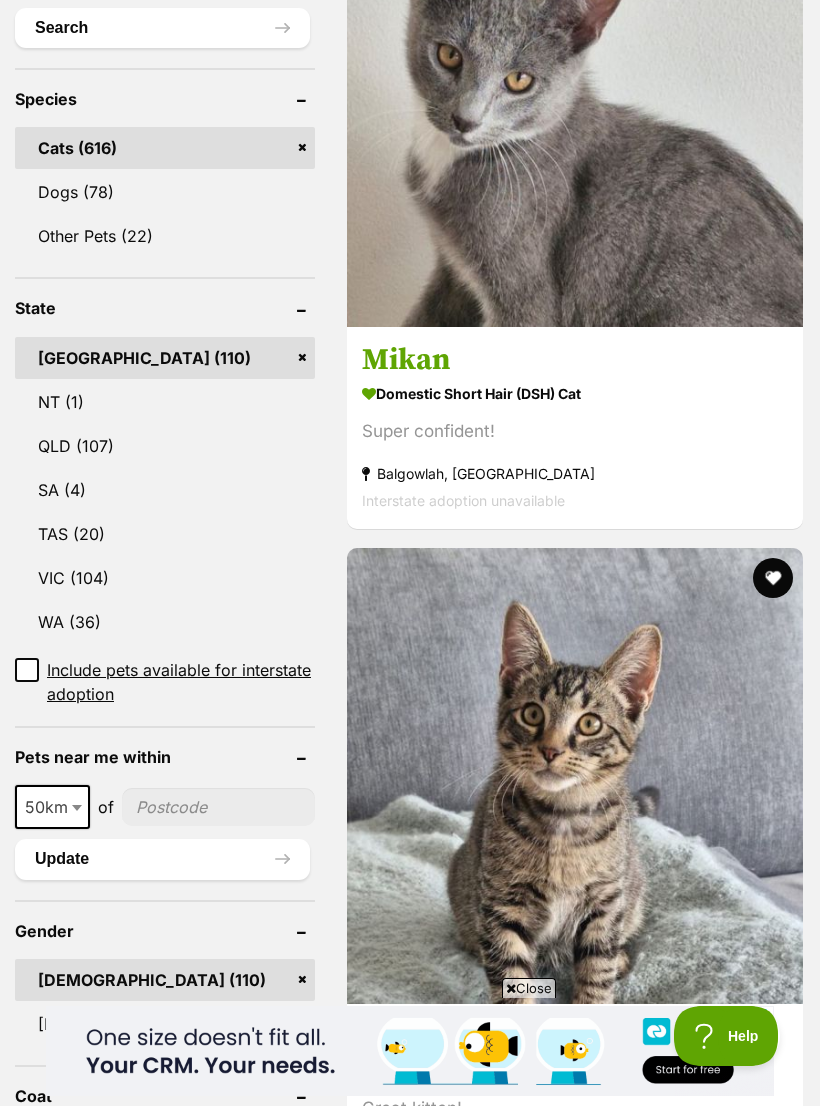 click at bounding box center [218, 807] 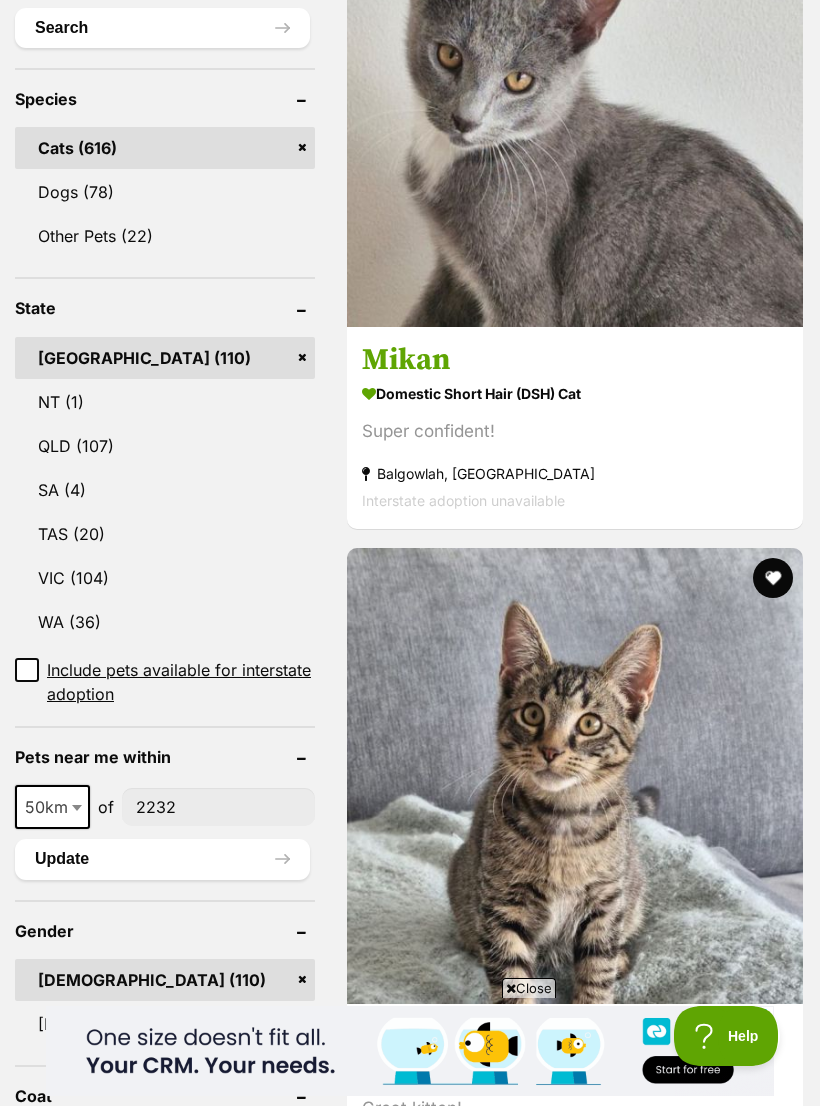 type on "2232" 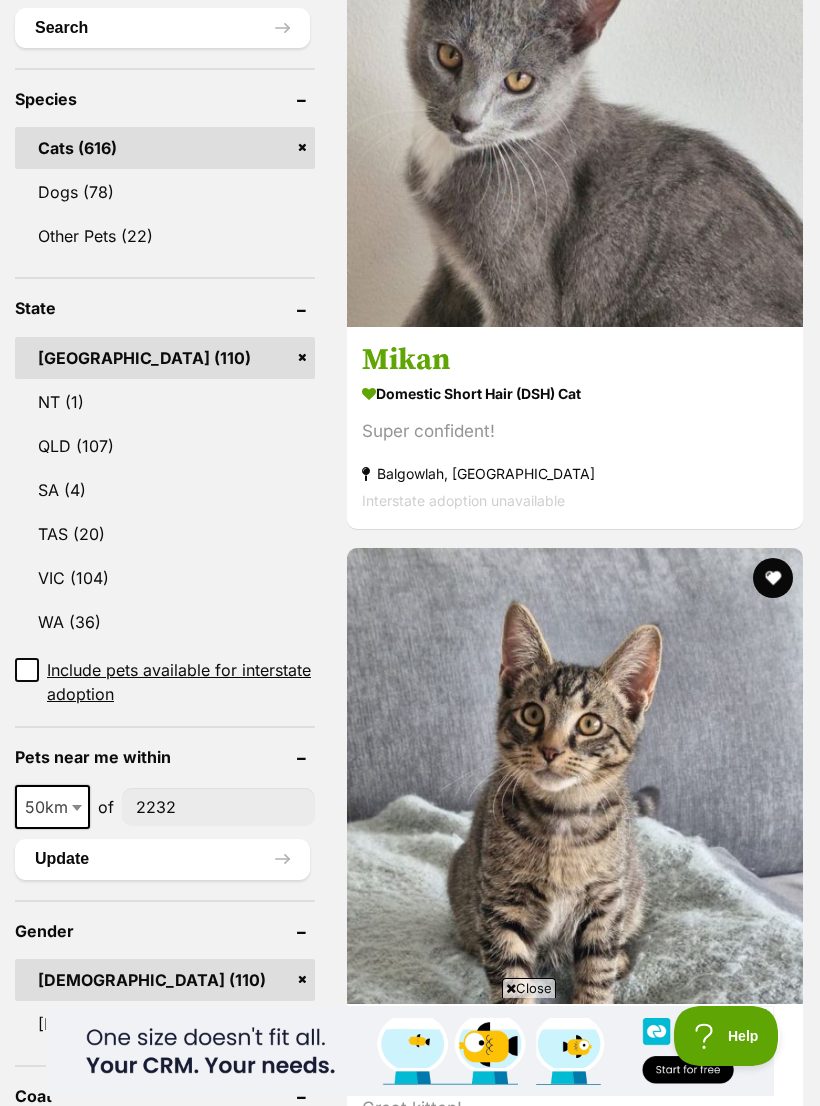 click on "Update" at bounding box center (162, 859) 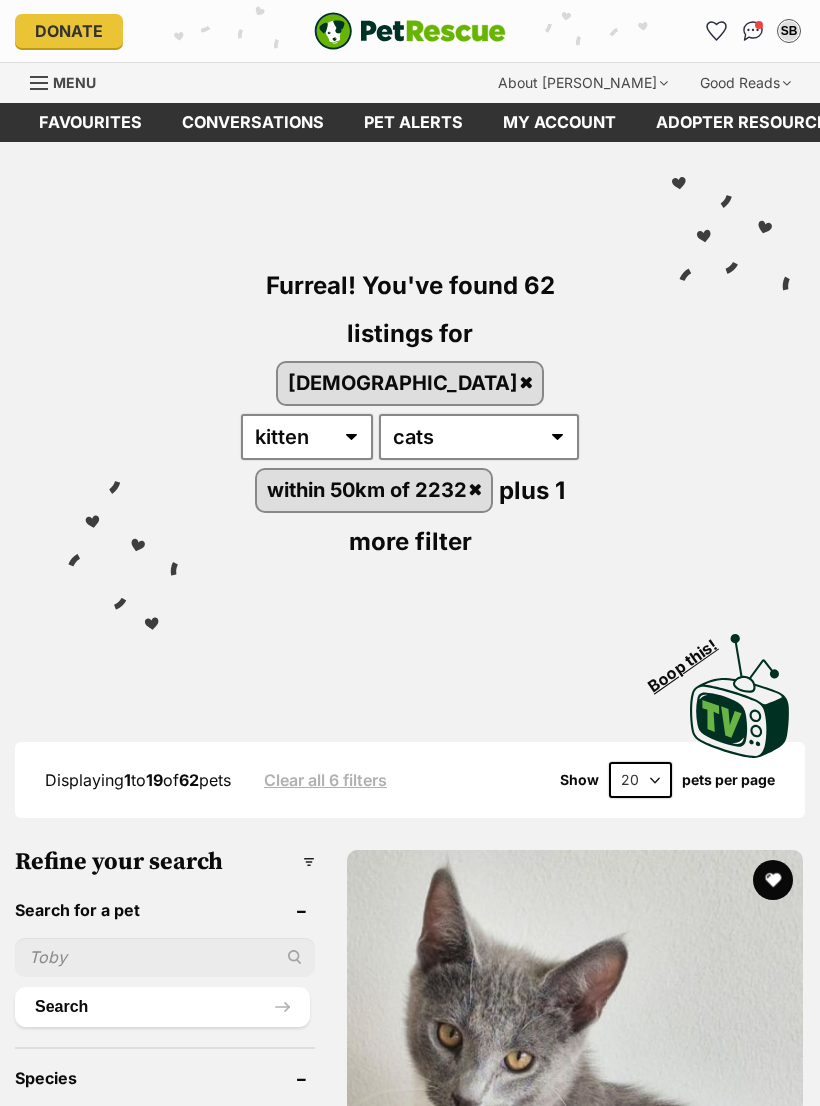 scroll, scrollTop: 0, scrollLeft: 0, axis: both 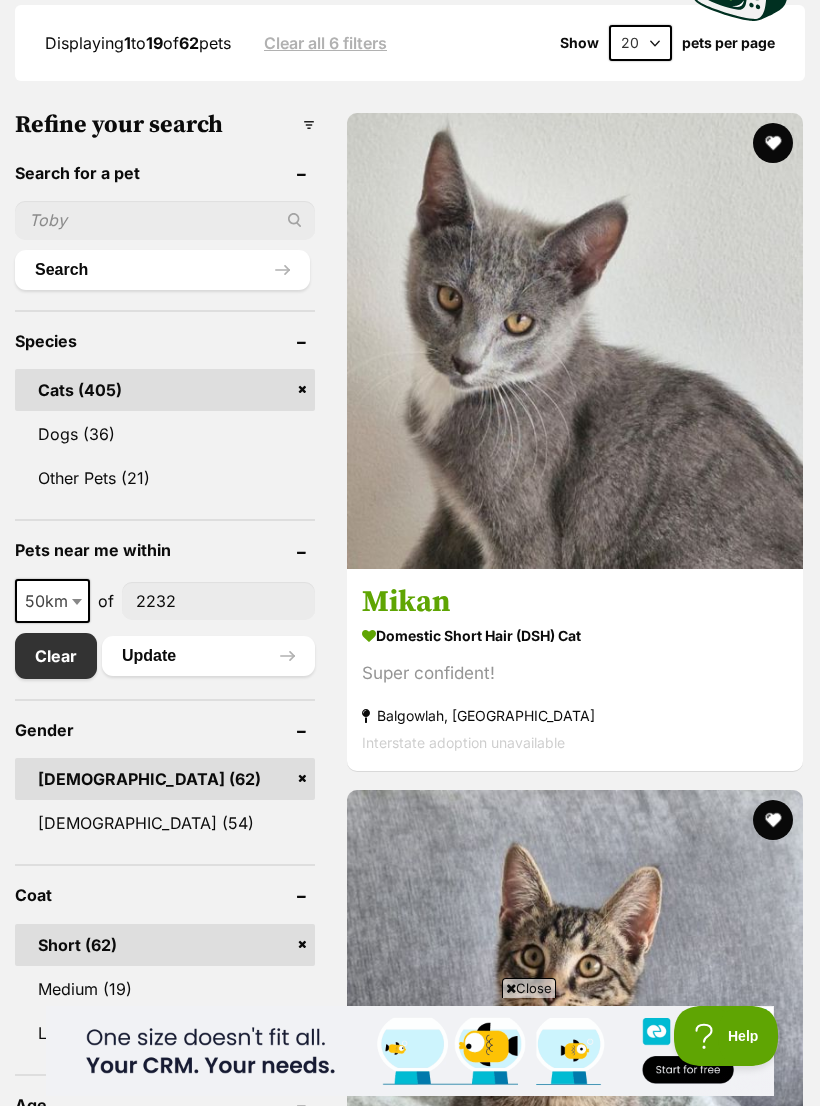 click at bounding box center [575, 1018] 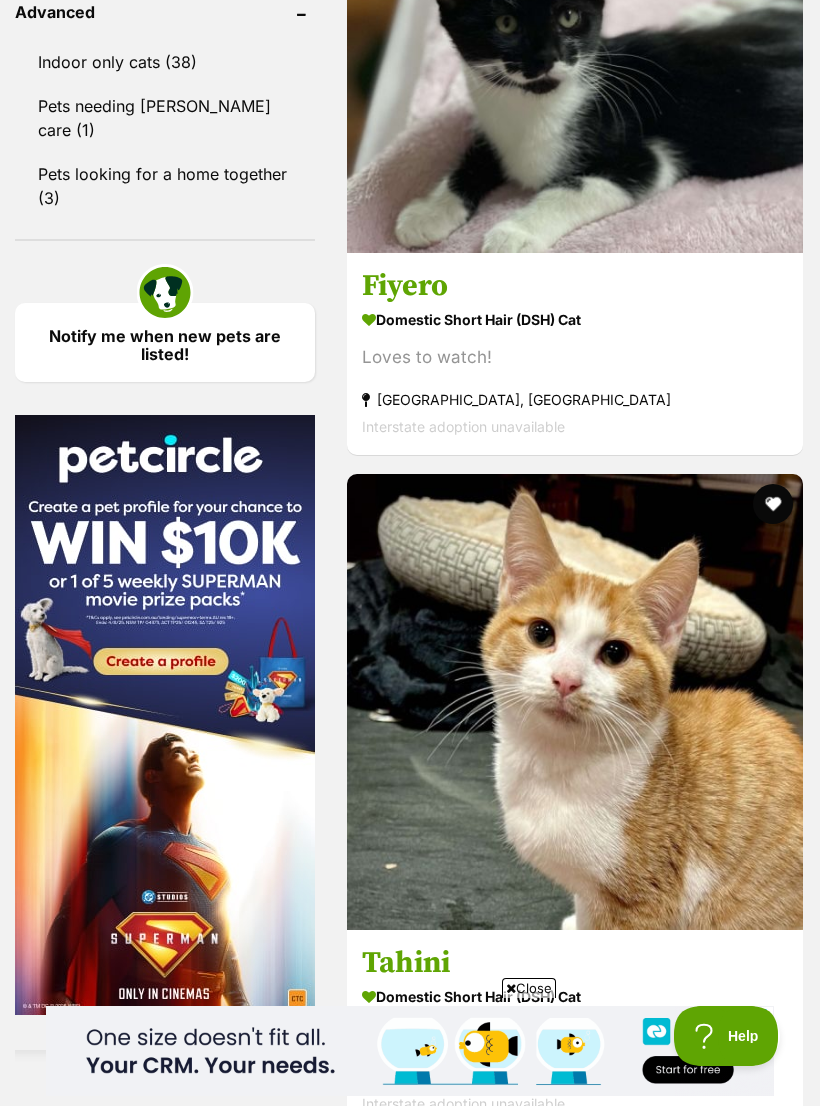 scroll, scrollTop: 2429, scrollLeft: 0, axis: vertical 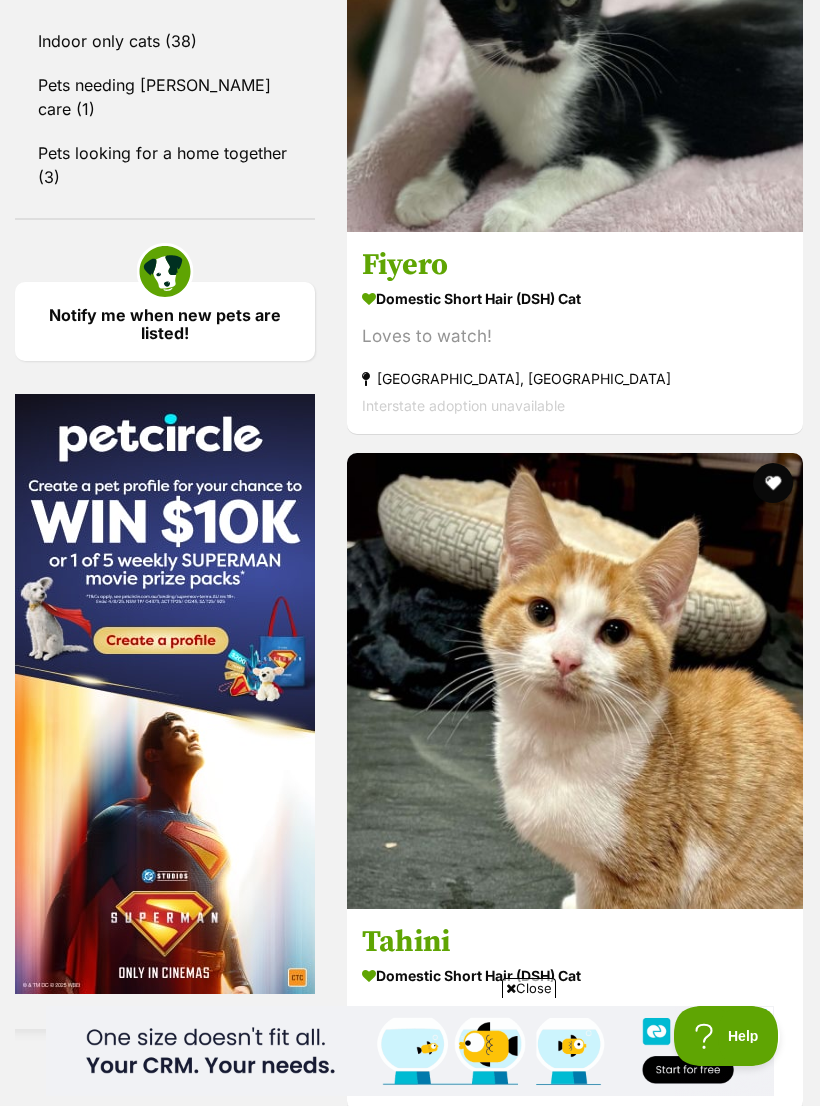 click at bounding box center (575, 4420) 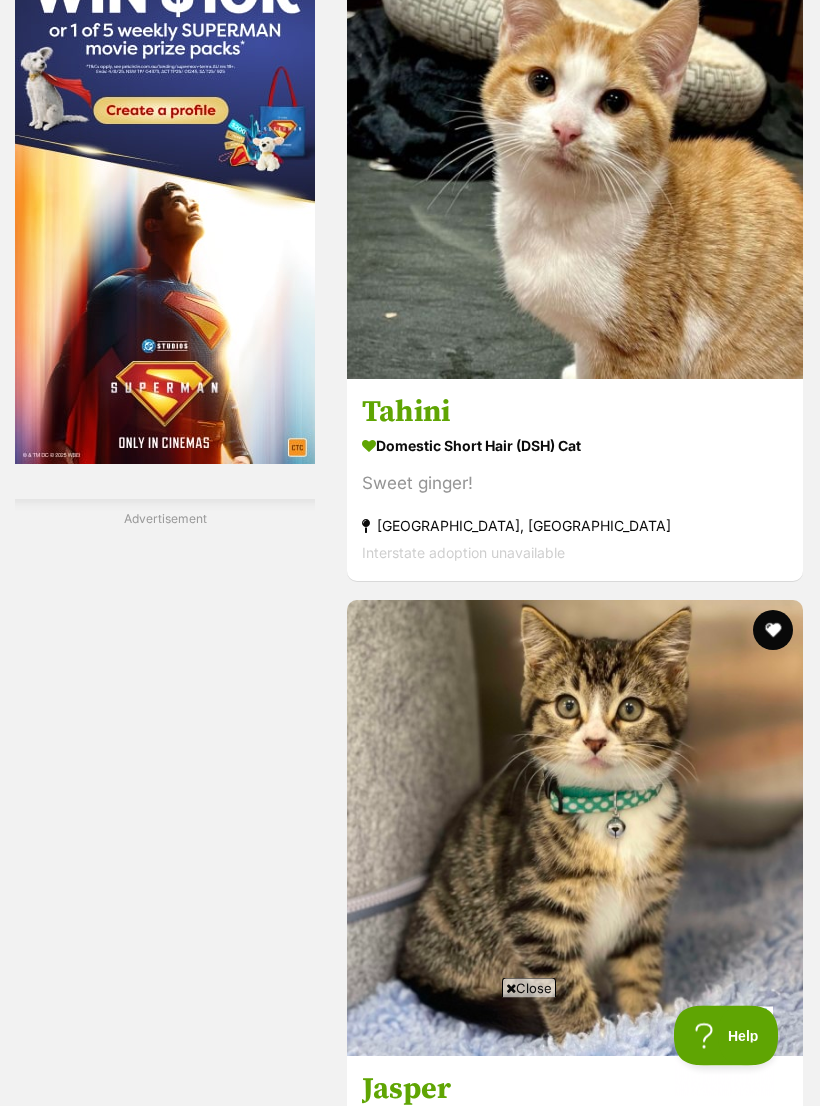 scroll, scrollTop: 2961, scrollLeft: 0, axis: vertical 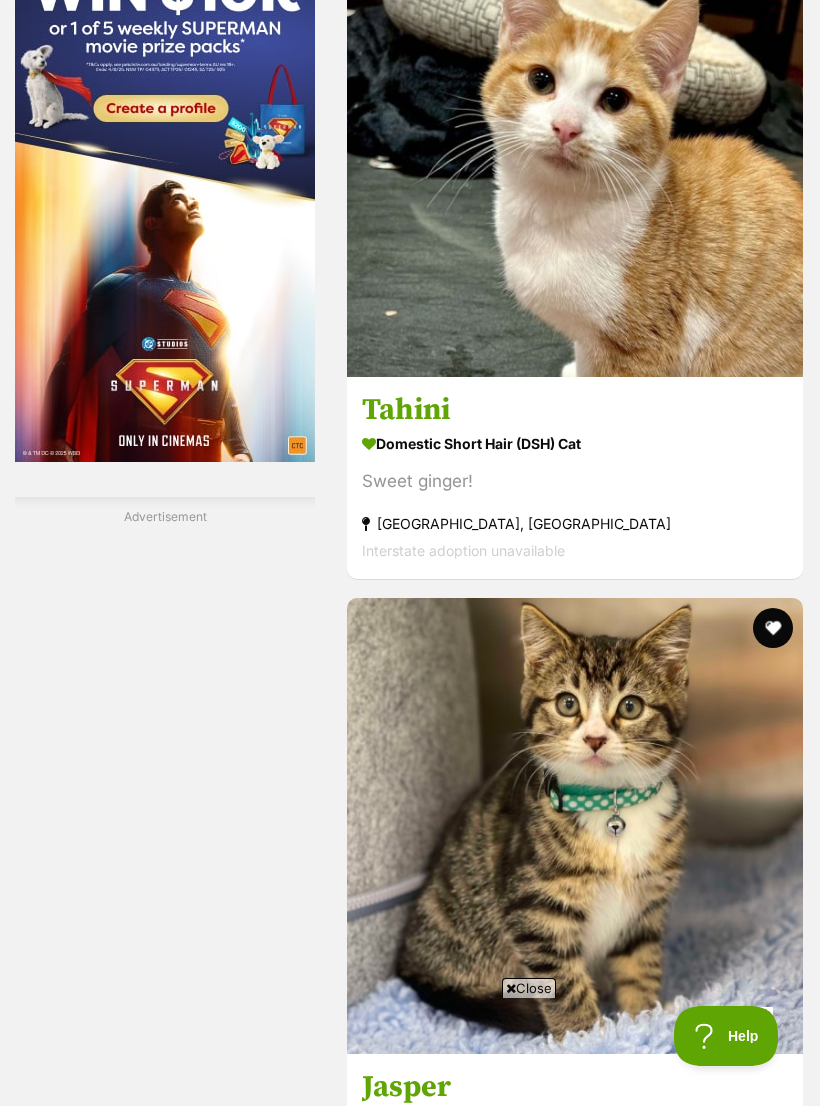 click at bounding box center [773, 5645] 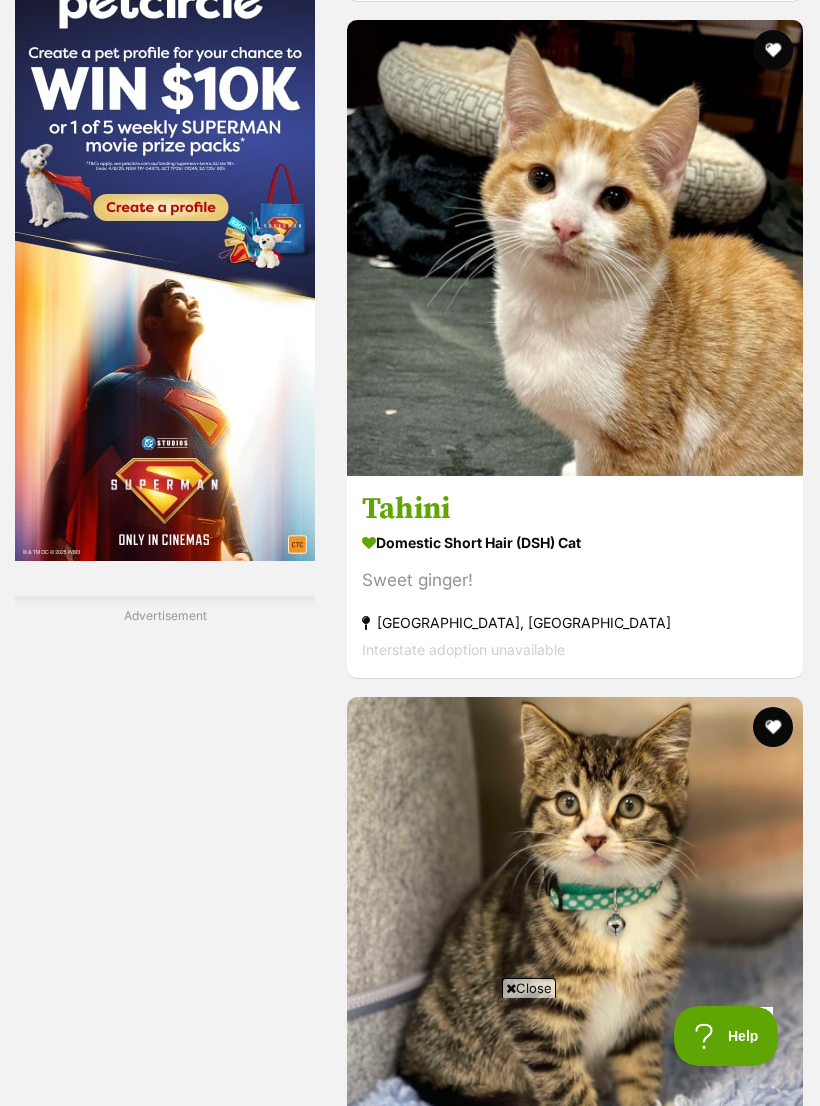 scroll, scrollTop: 2861, scrollLeft: 0, axis: vertical 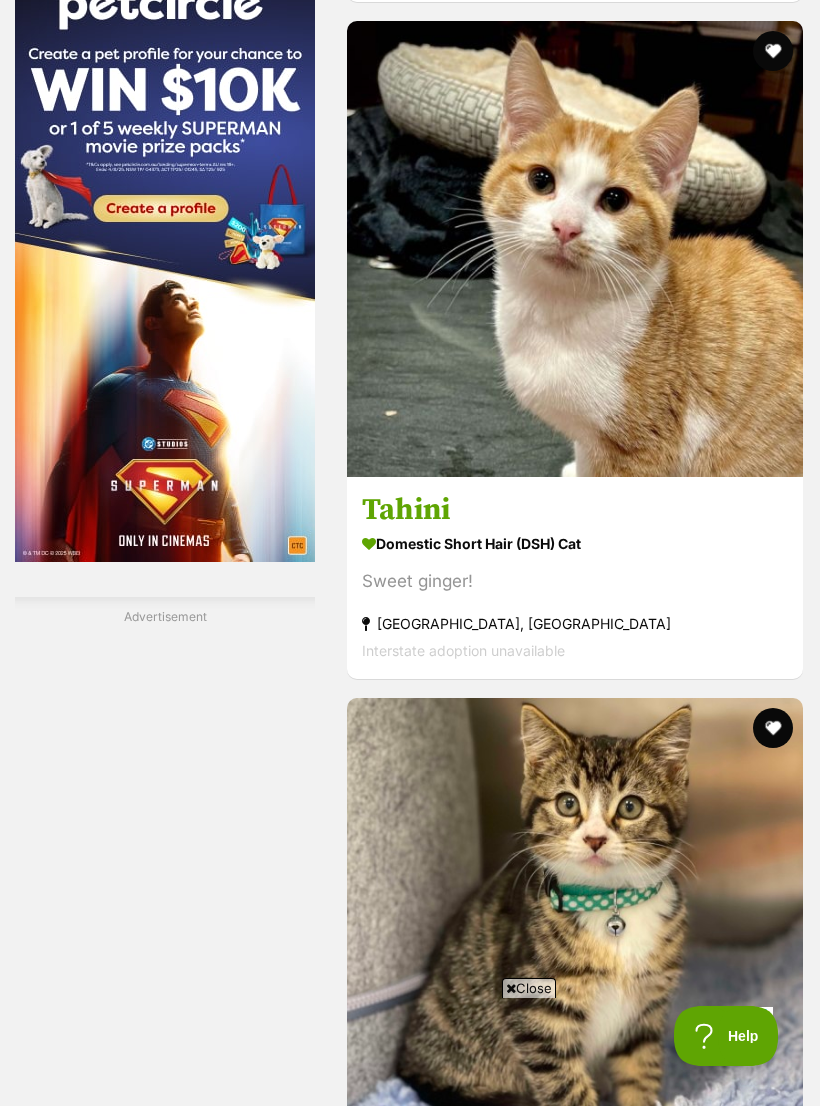 click at bounding box center (773, 3790) 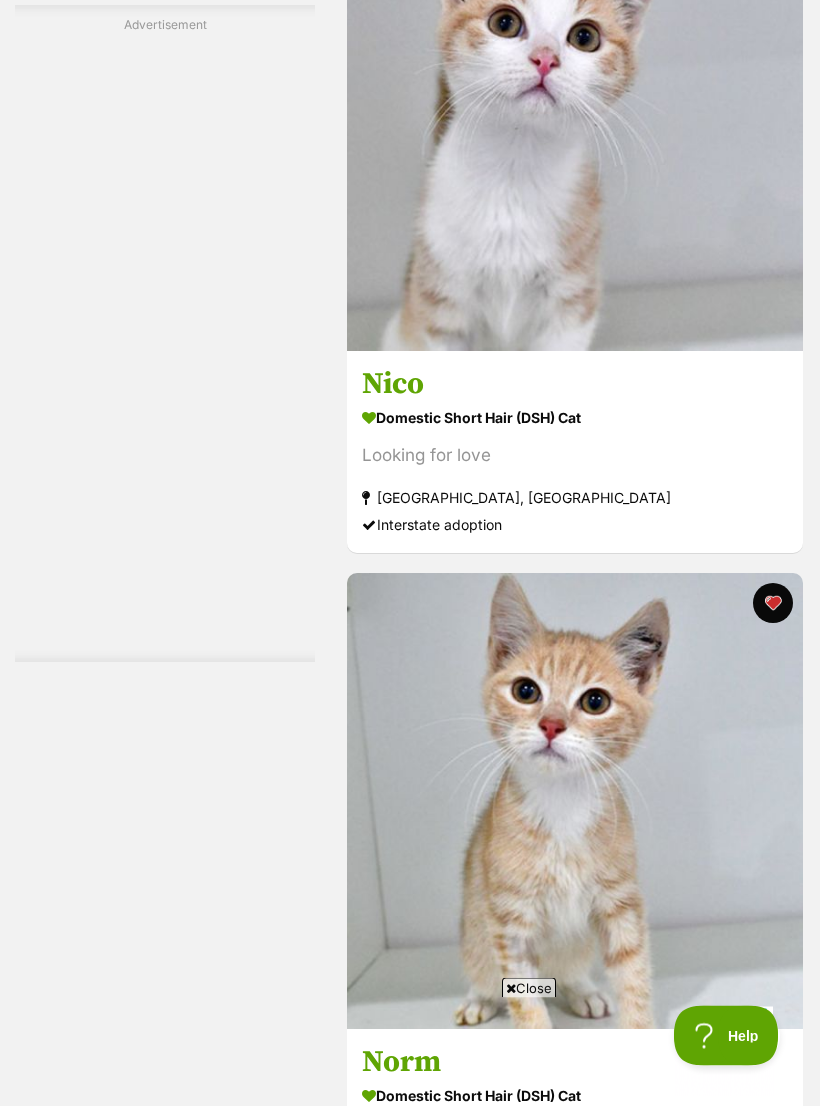 scroll, scrollTop: 6048, scrollLeft: 0, axis: vertical 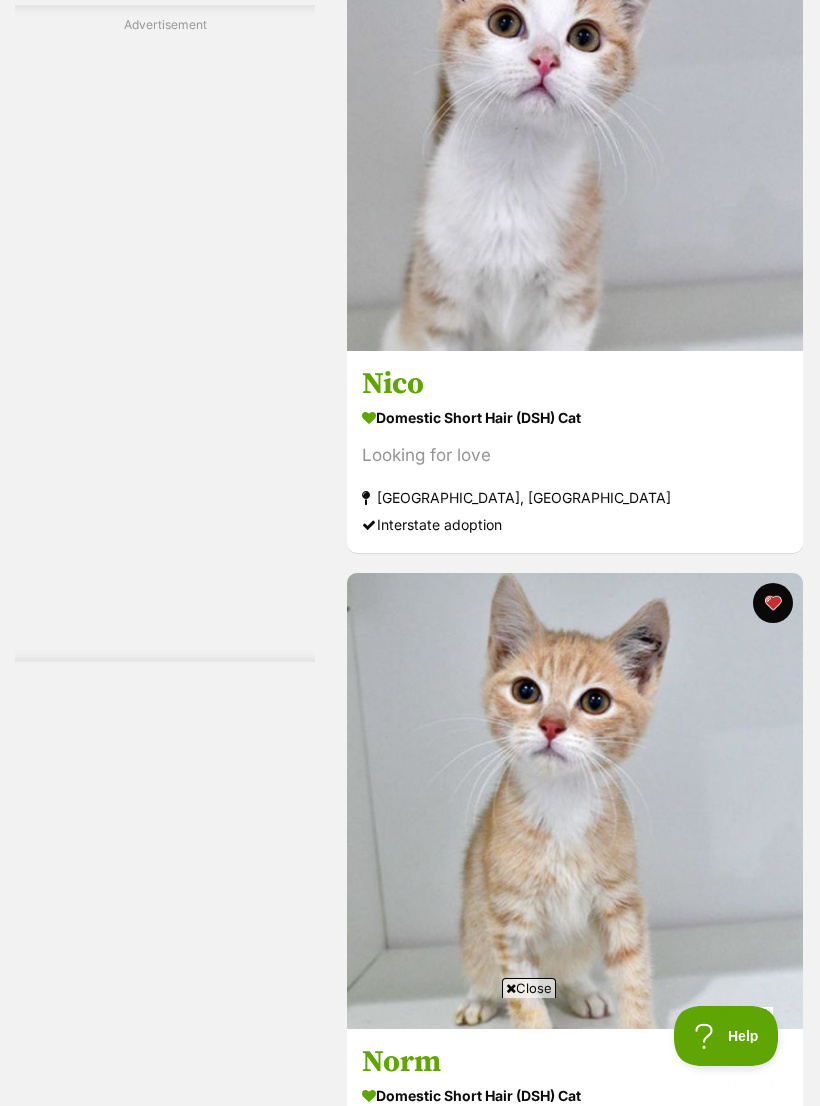 click on "Next" at bounding box center [575, 9576] 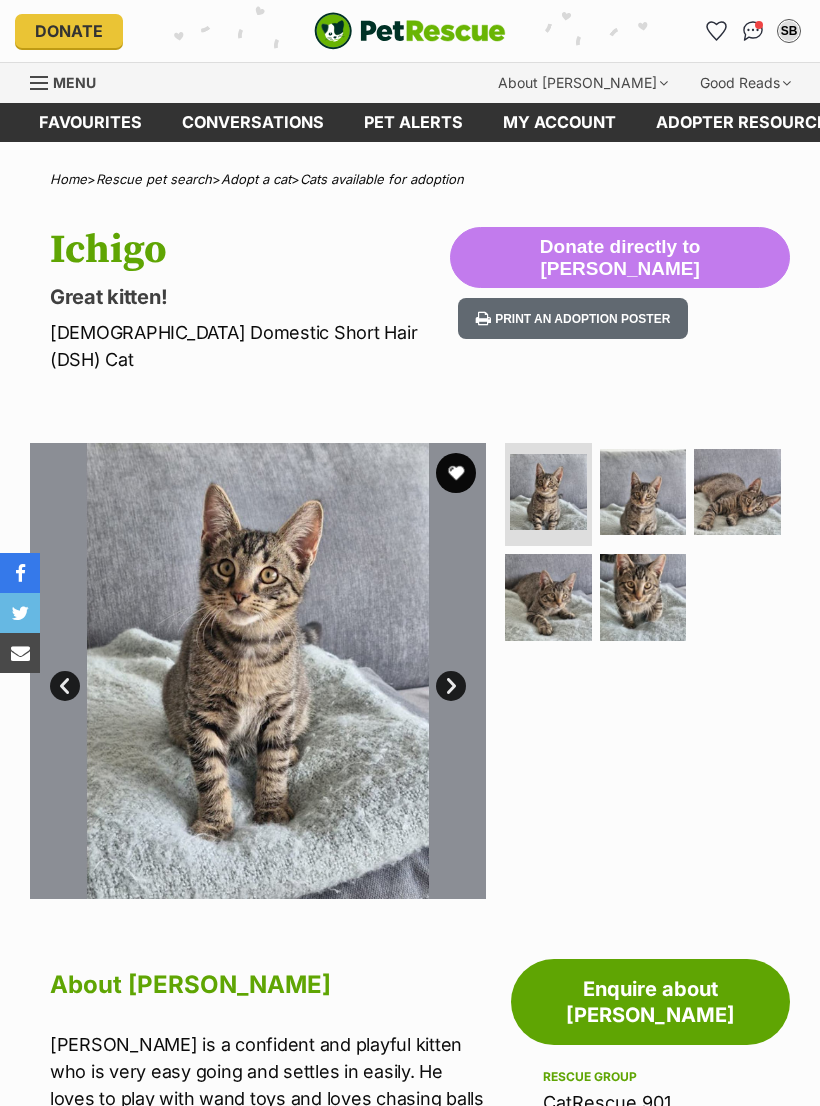 scroll, scrollTop: 0, scrollLeft: 0, axis: both 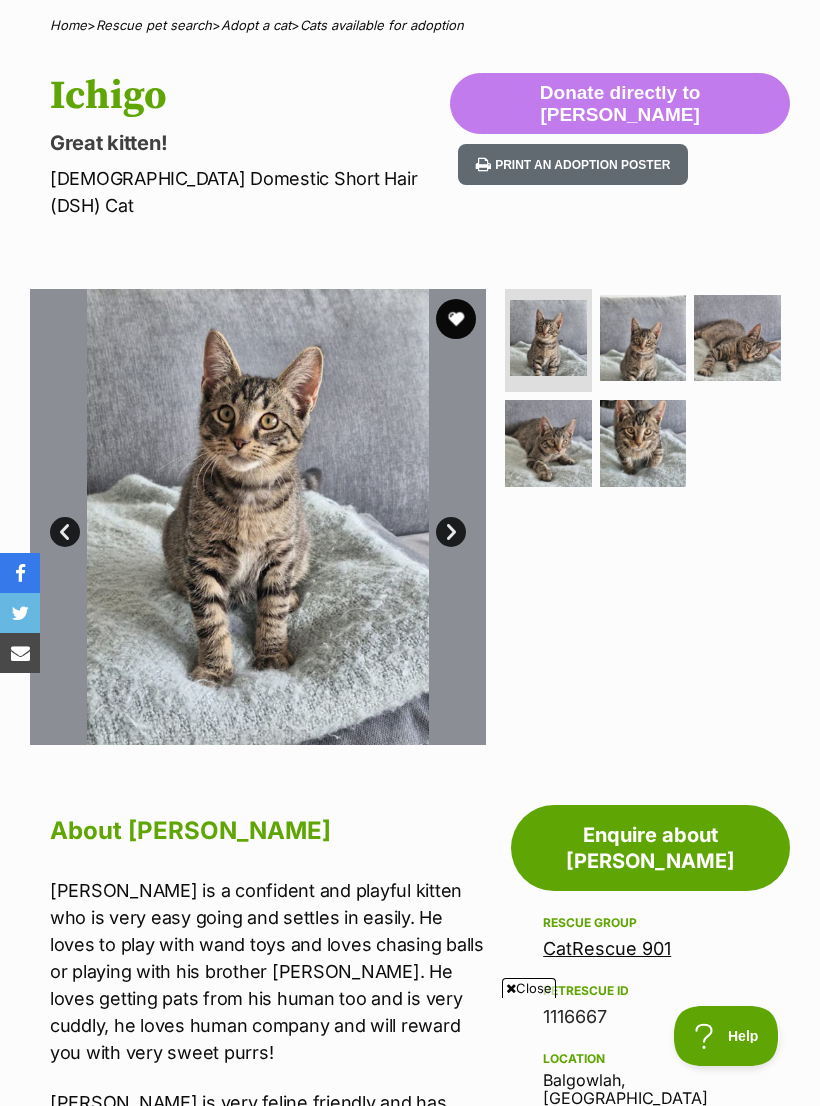 click at bounding box center [643, 443] 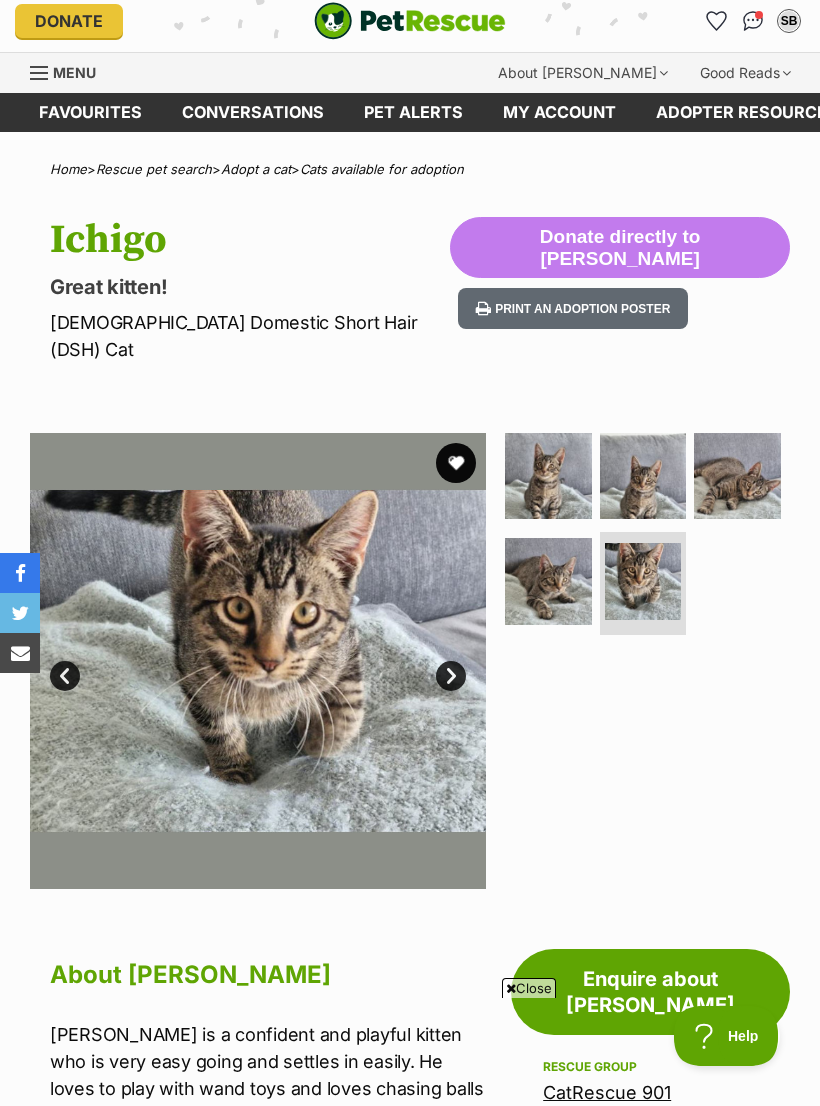 scroll, scrollTop: 0, scrollLeft: 0, axis: both 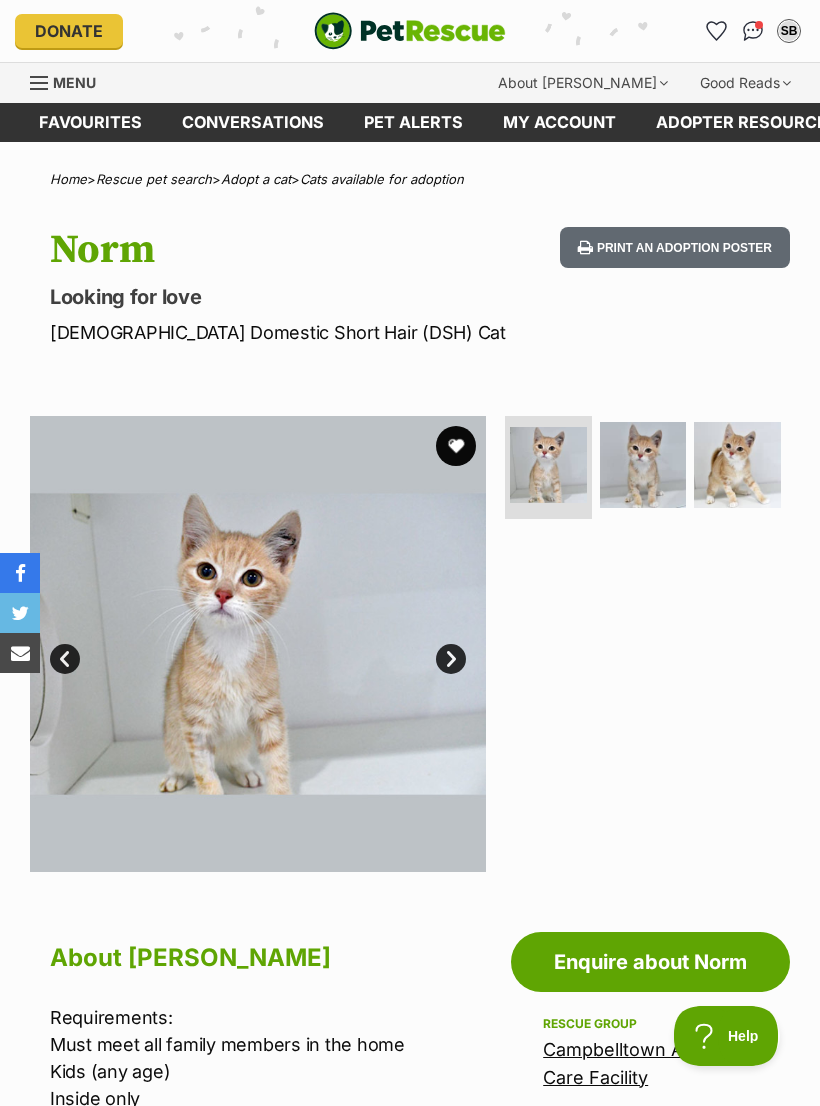 click at bounding box center (643, 465) 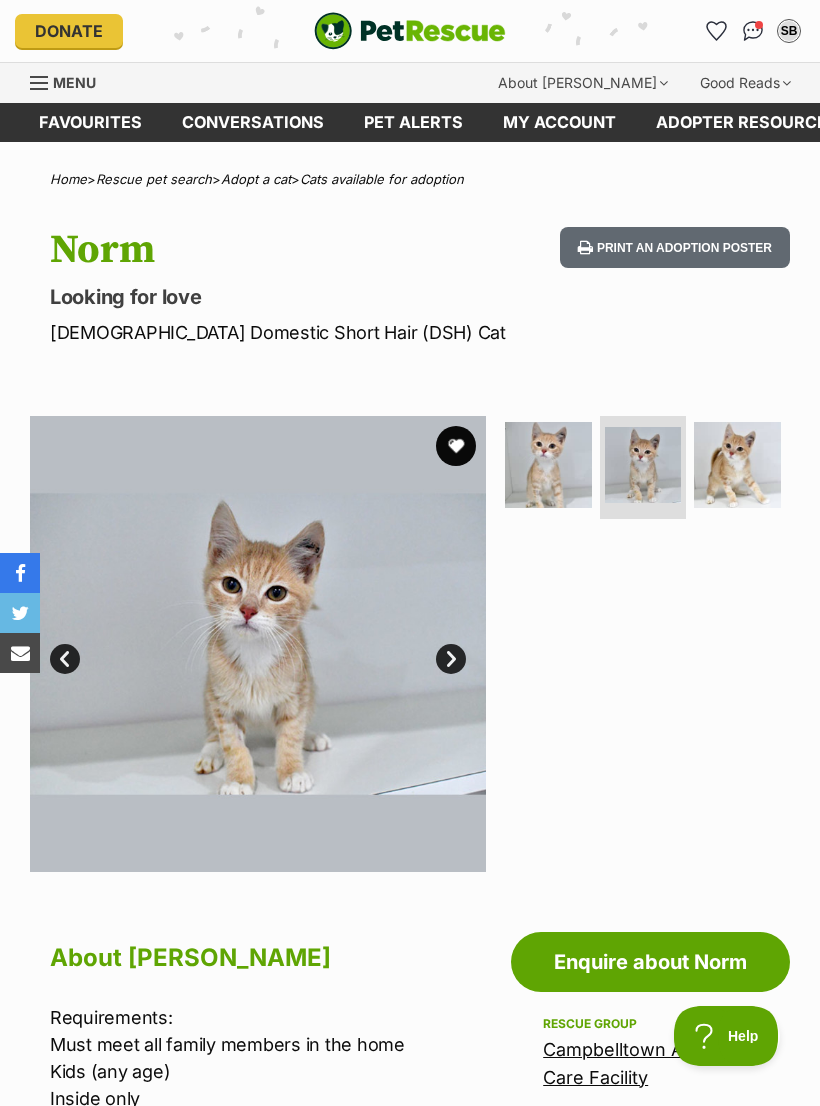 click at bounding box center [737, 465] 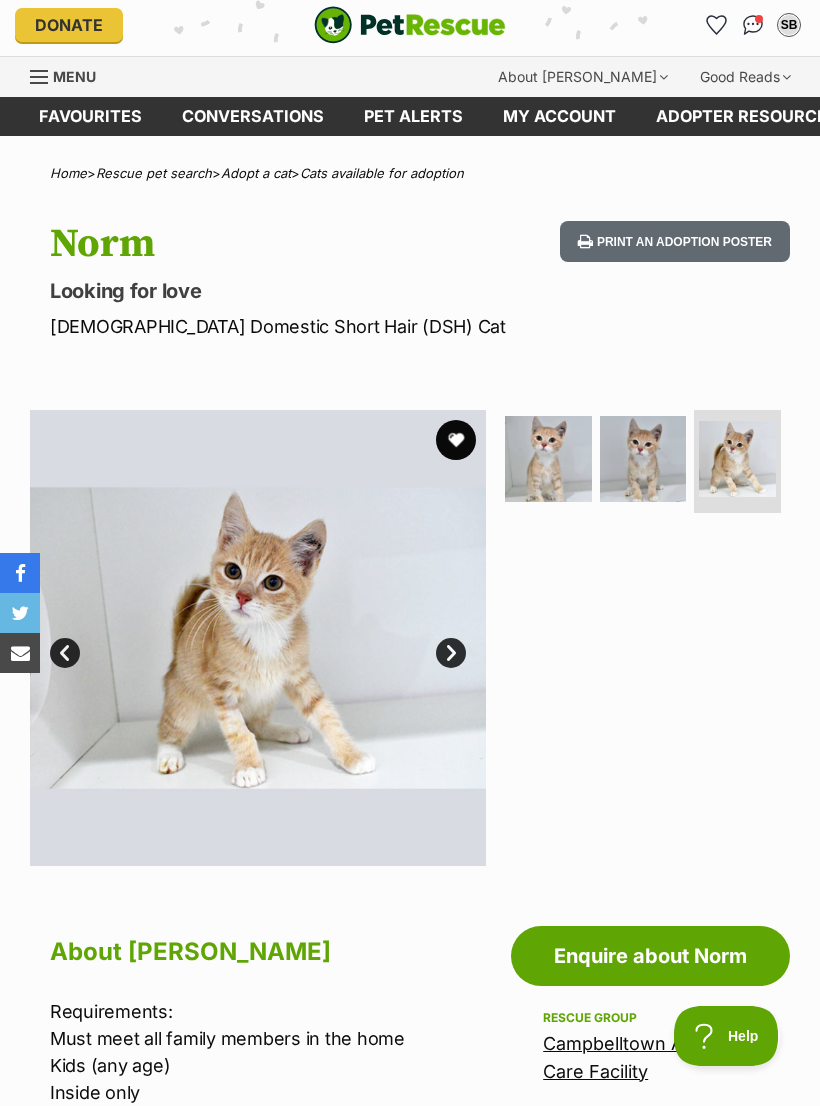 scroll, scrollTop: 0, scrollLeft: 0, axis: both 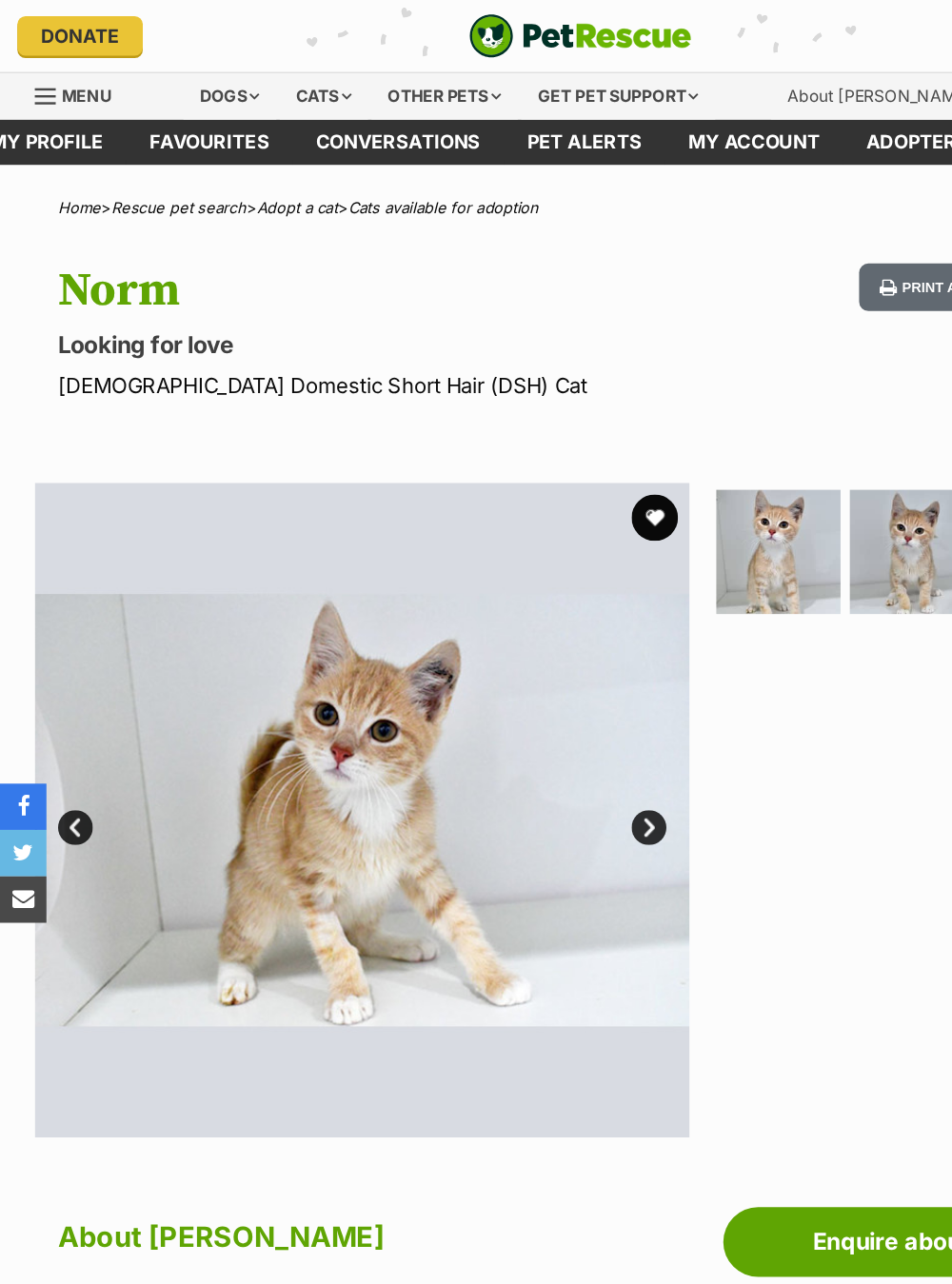 click at bounding box center [537, 425] 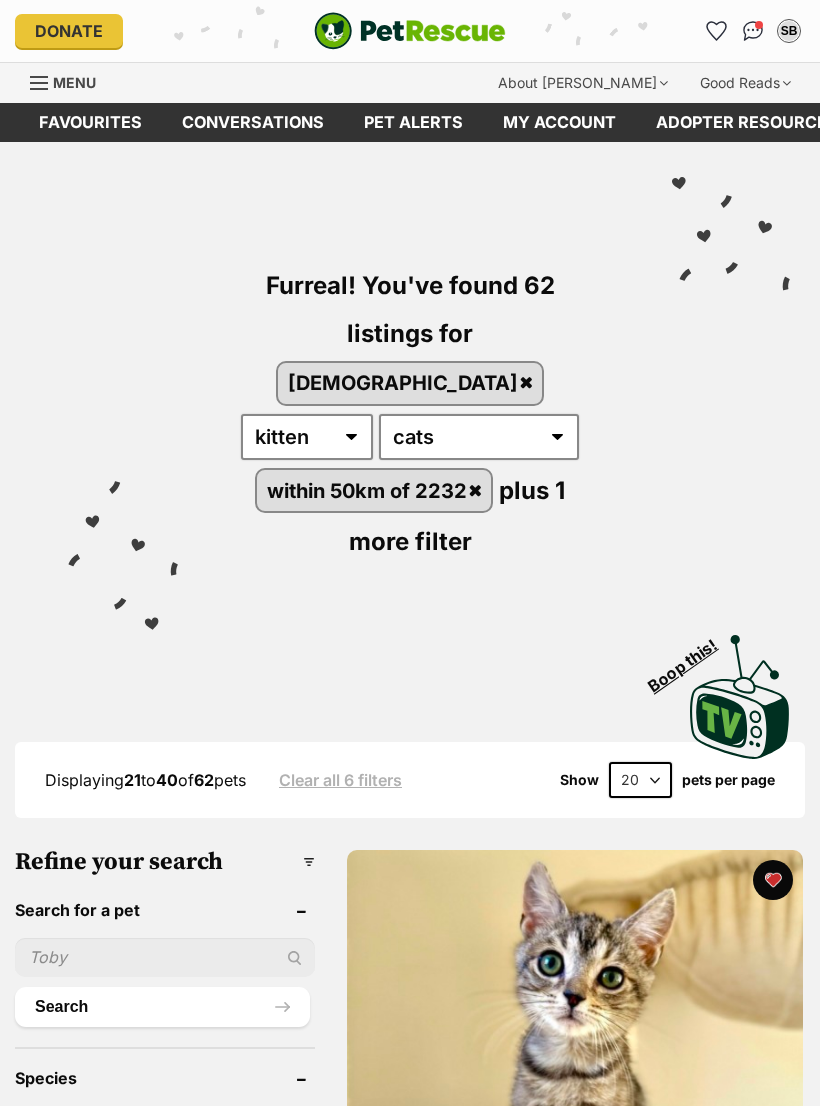 scroll, scrollTop: 0, scrollLeft: 0, axis: both 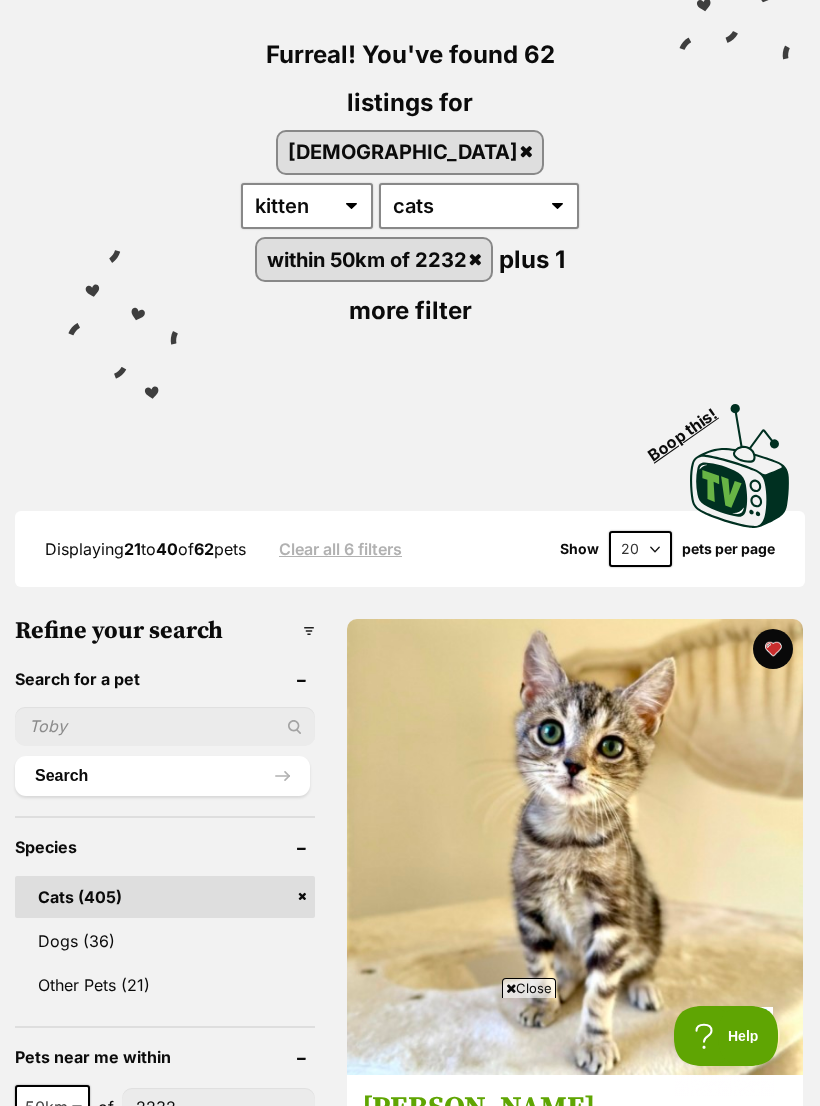 click at bounding box center (575, 1524) 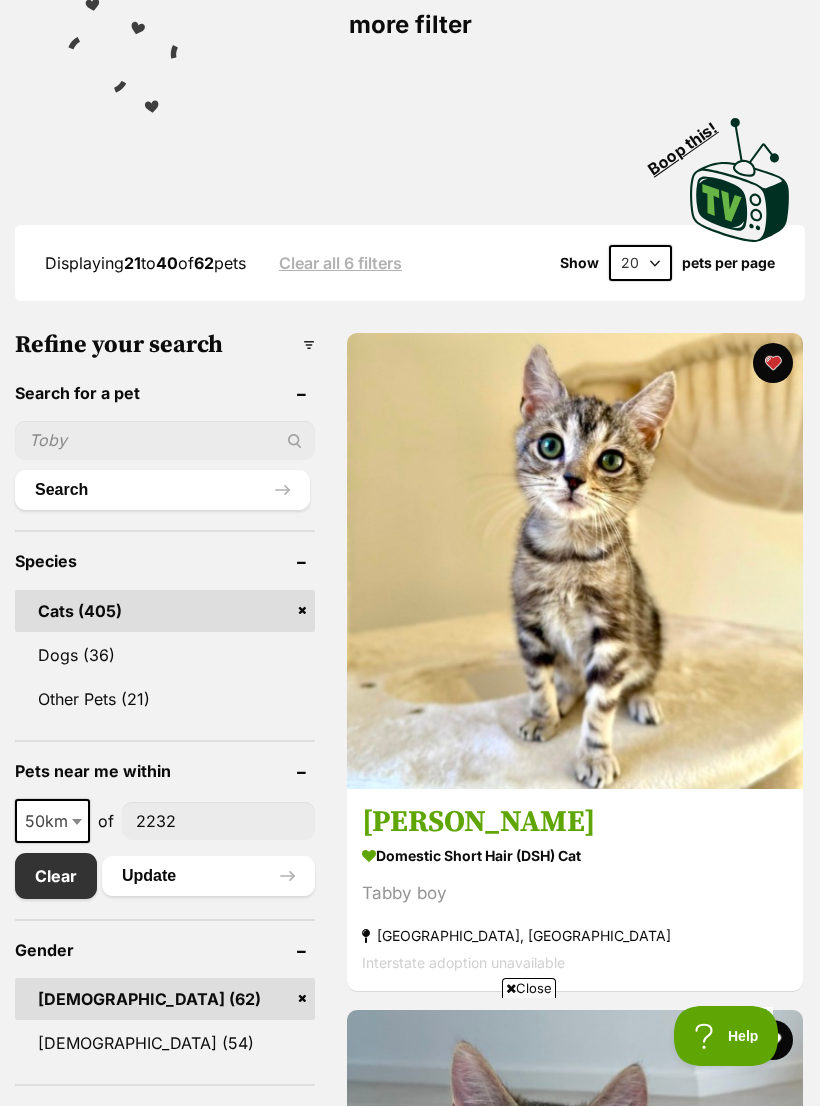 scroll, scrollTop: 519, scrollLeft: 0, axis: vertical 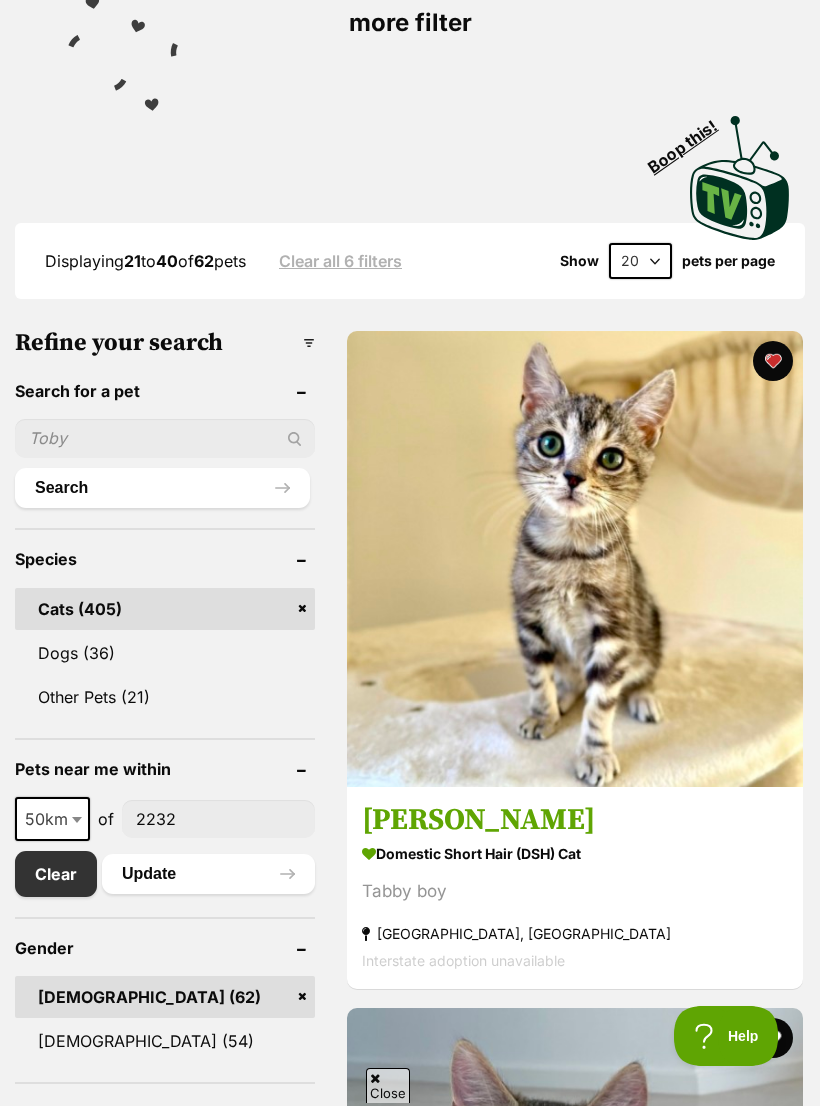 click at bounding box center (575, 559) 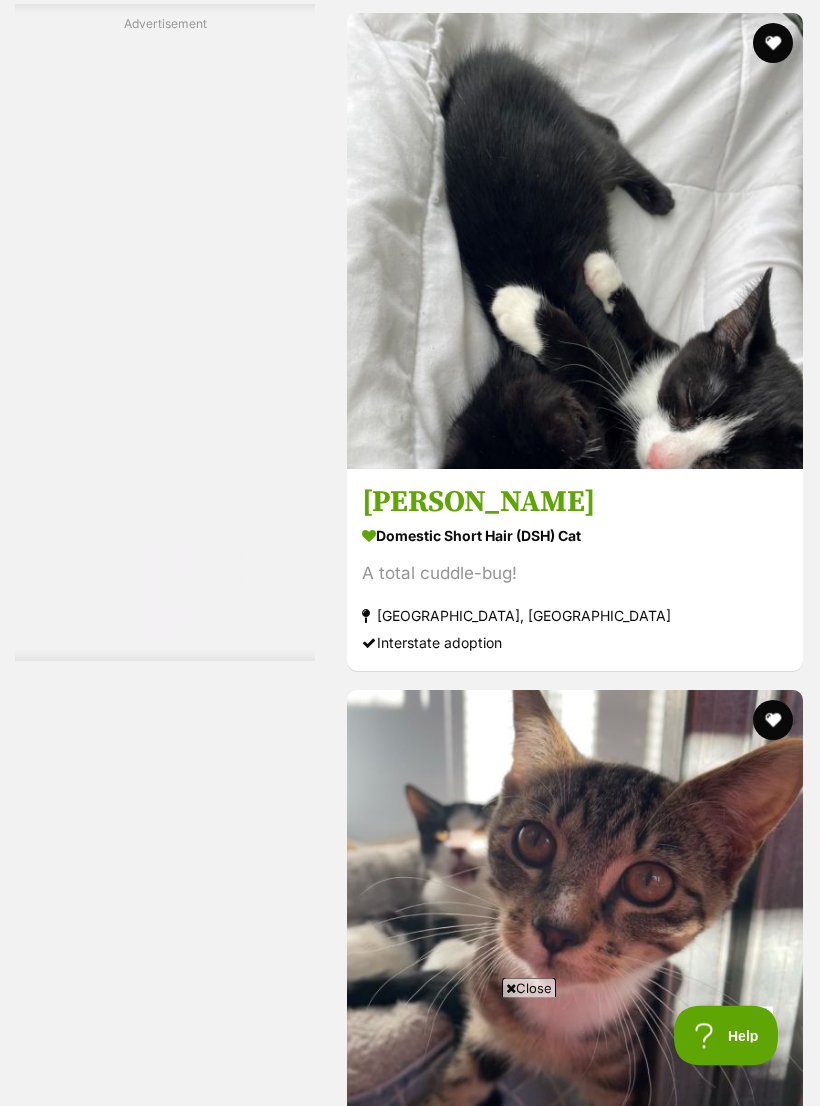 scroll, scrollTop: 5931, scrollLeft: 0, axis: vertical 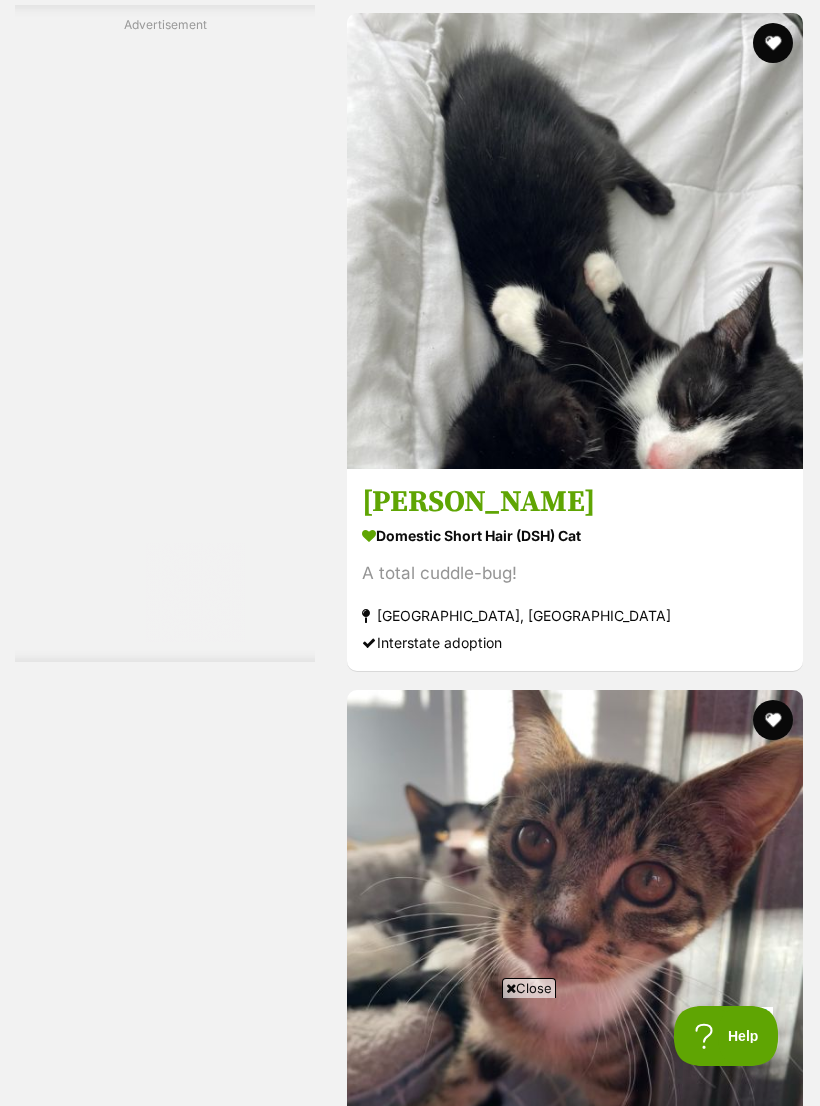 click on "Next" at bounding box center (656, 9770) 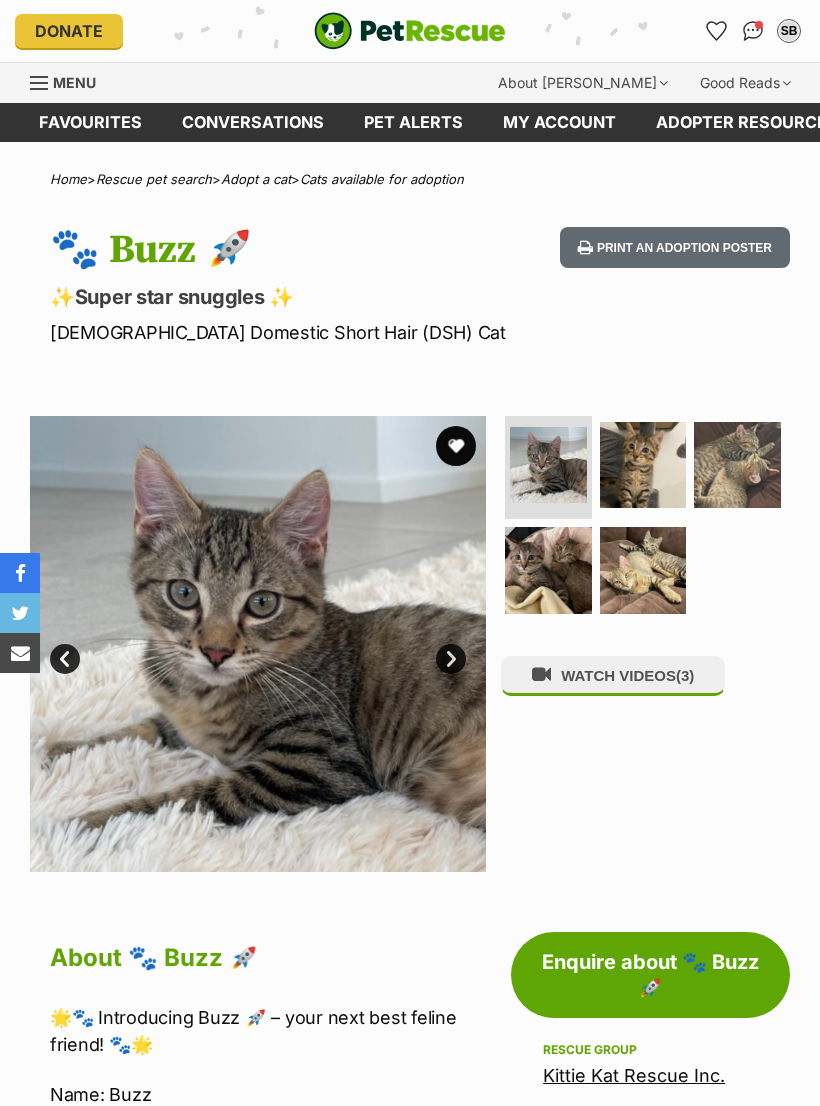scroll, scrollTop: 0, scrollLeft: 0, axis: both 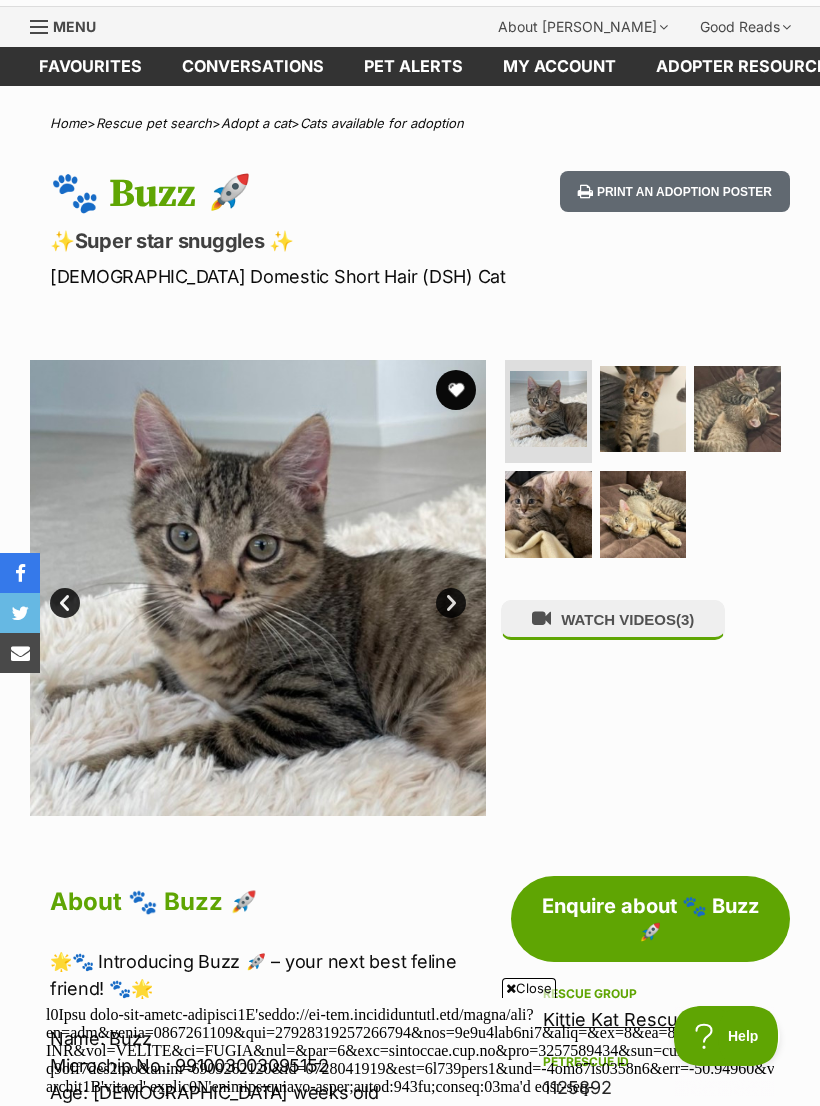 click at bounding box center [643, 514] 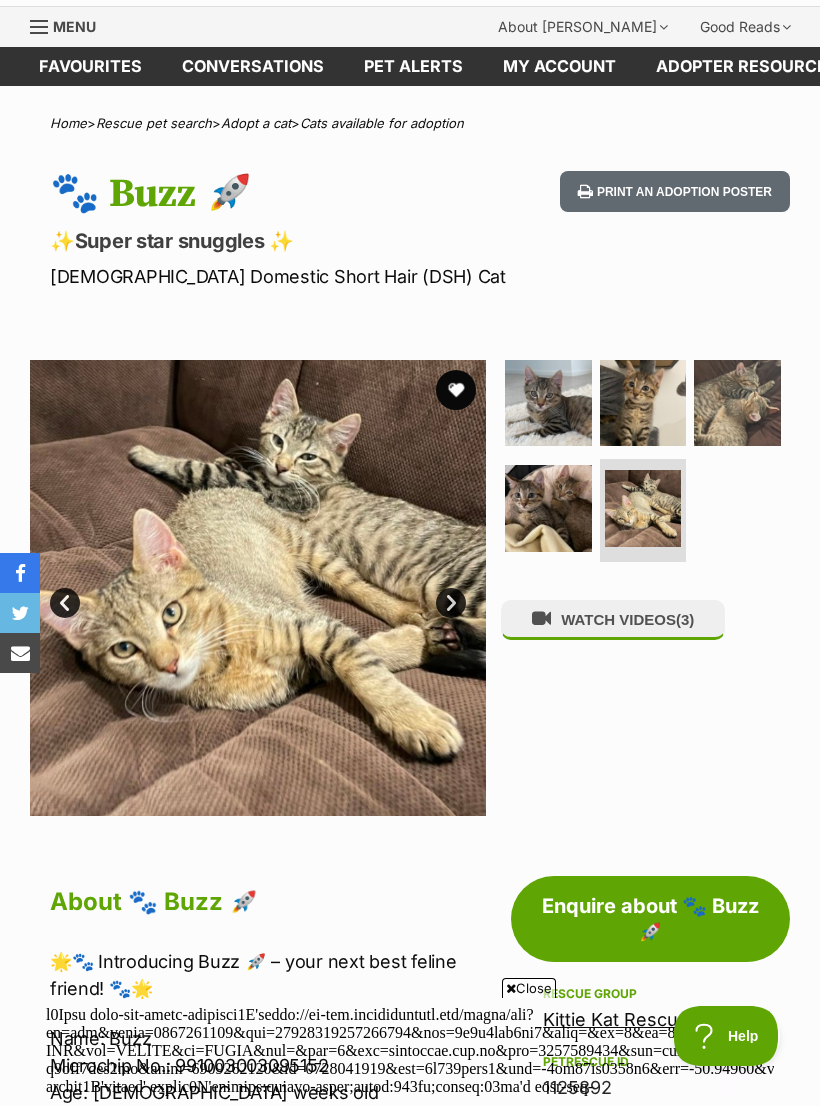 click at bounding box center [643, 403] 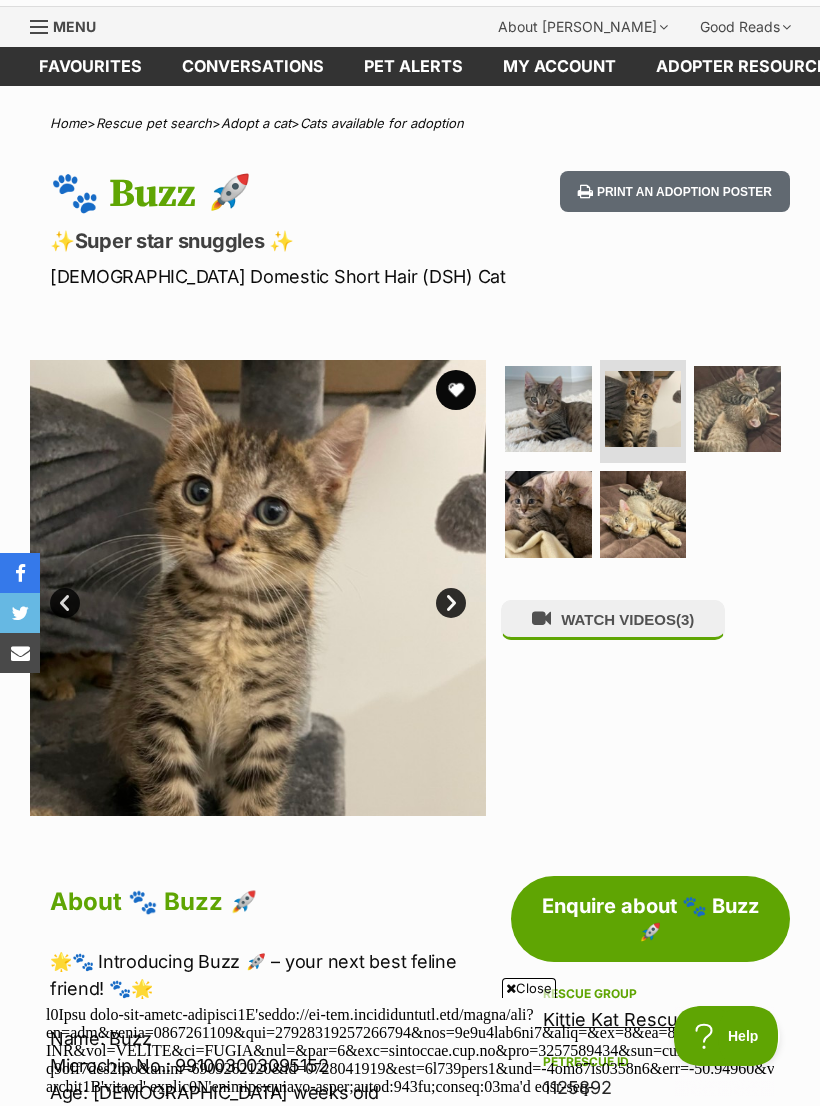 click at bounding box center [456, 390] 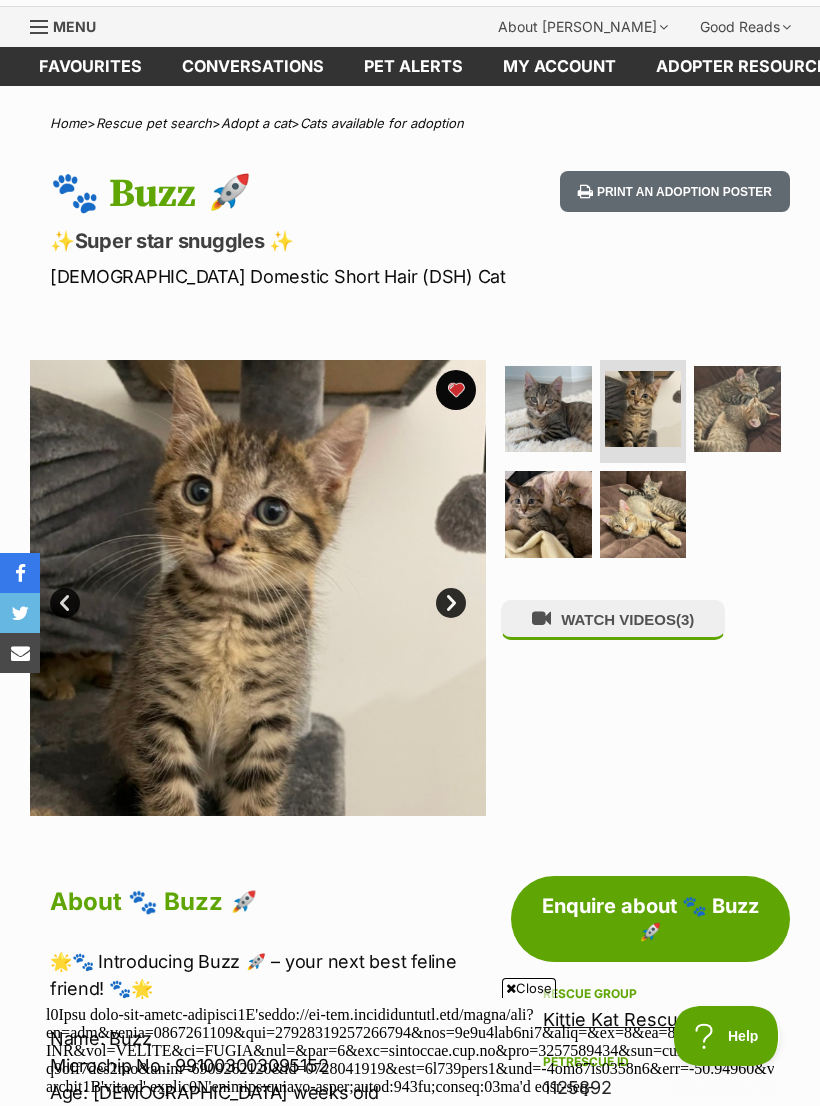 scroll, scrollTop: 0, scrollLeft: 0, axis: both 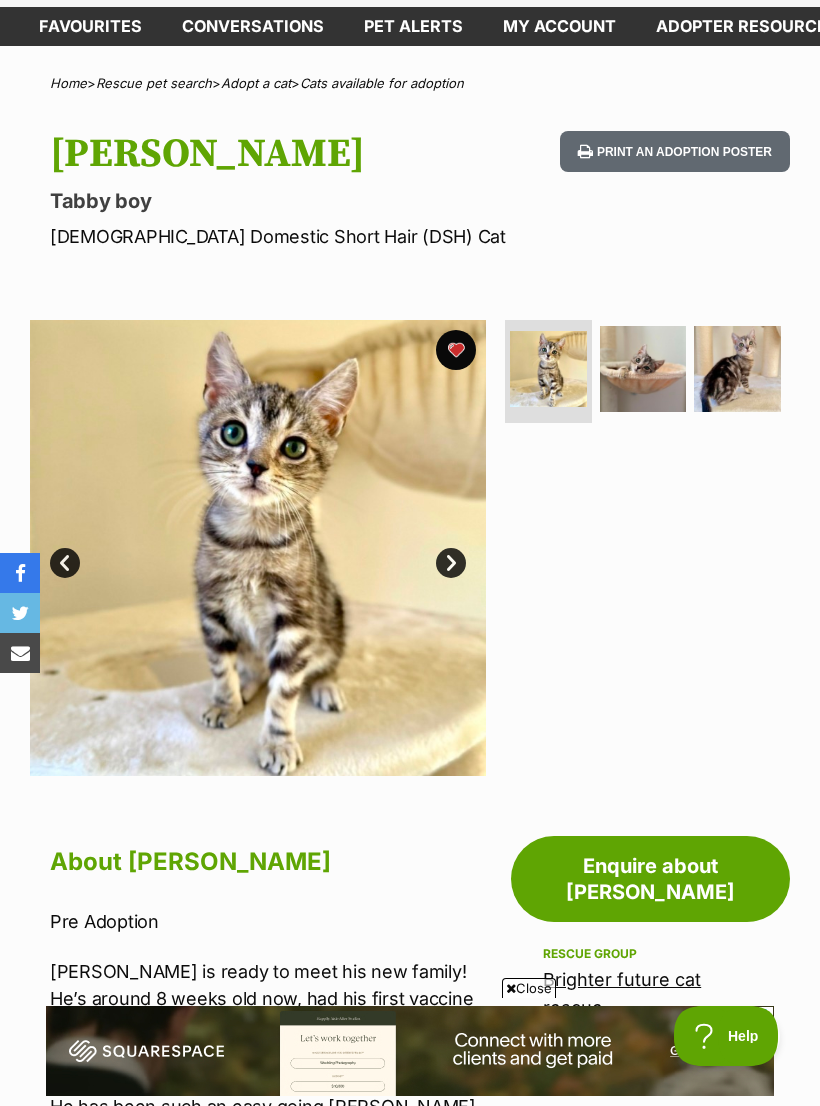 click at bounding box center (643, 369) 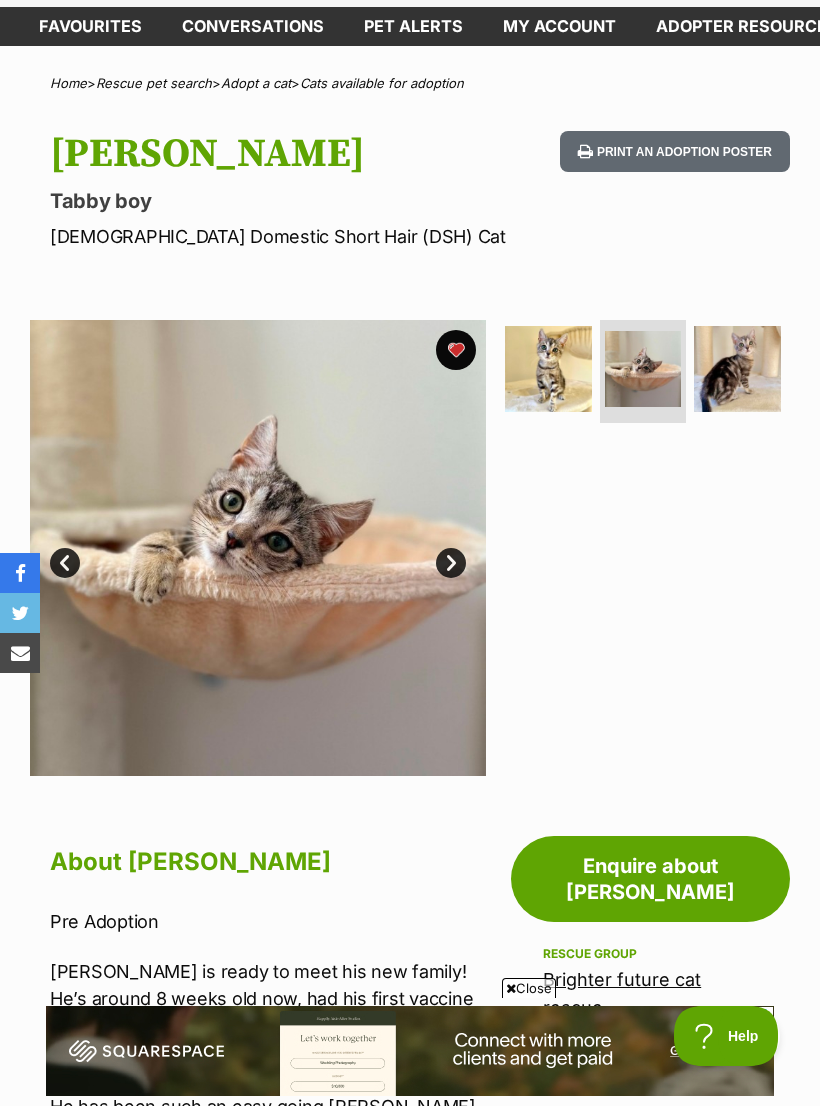 click at bounding box center (737, 369) 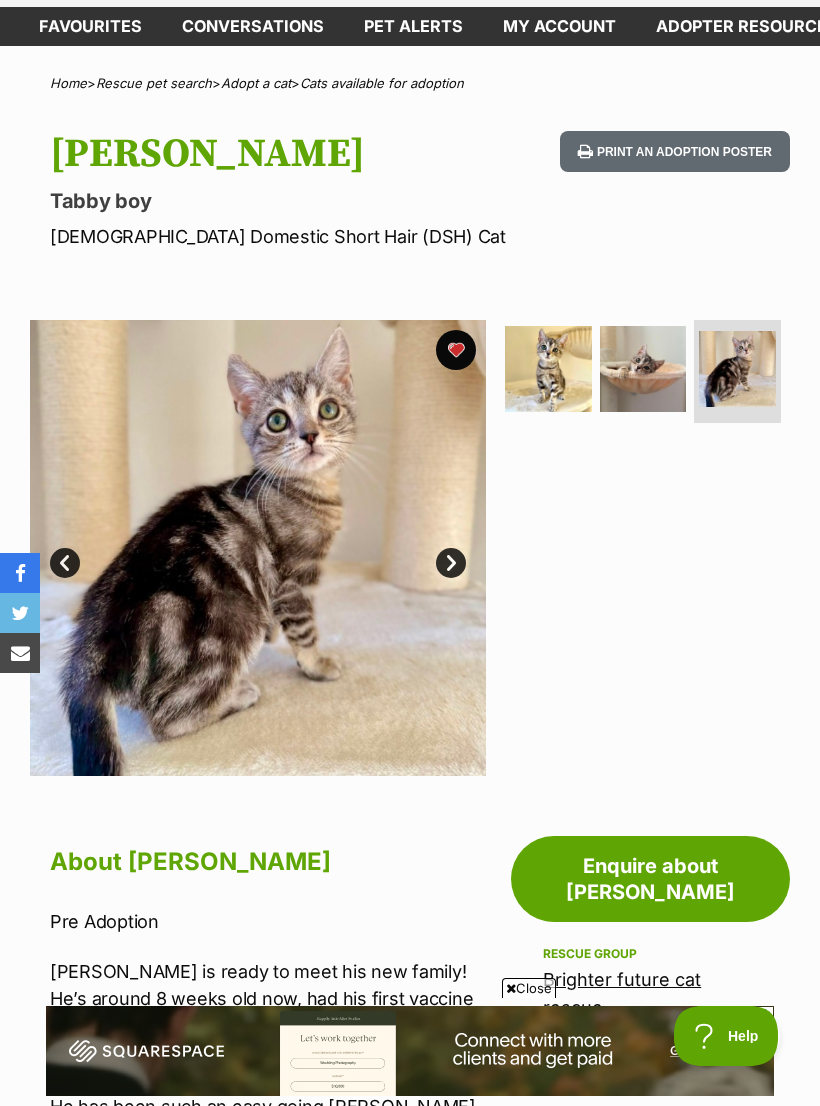 click at bounding box center (548, 369) 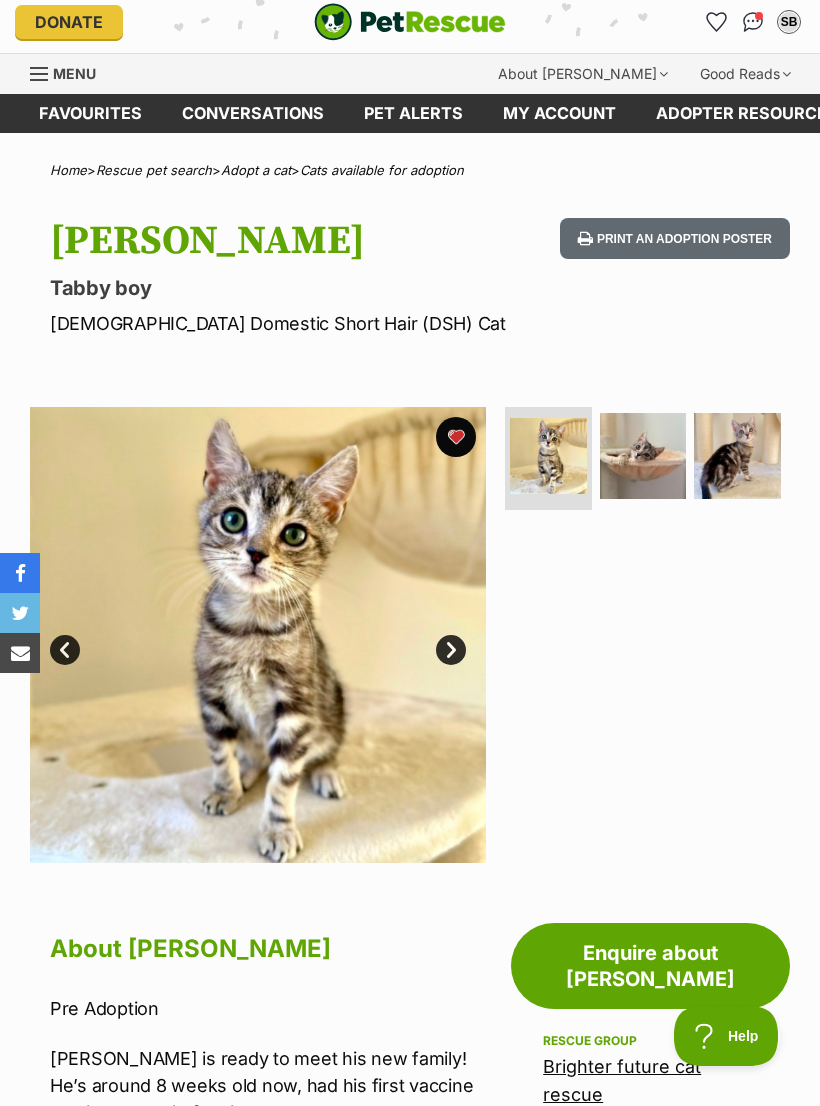 scroll, scrollTop: 10, scrollLeft: 0, axis: vertical 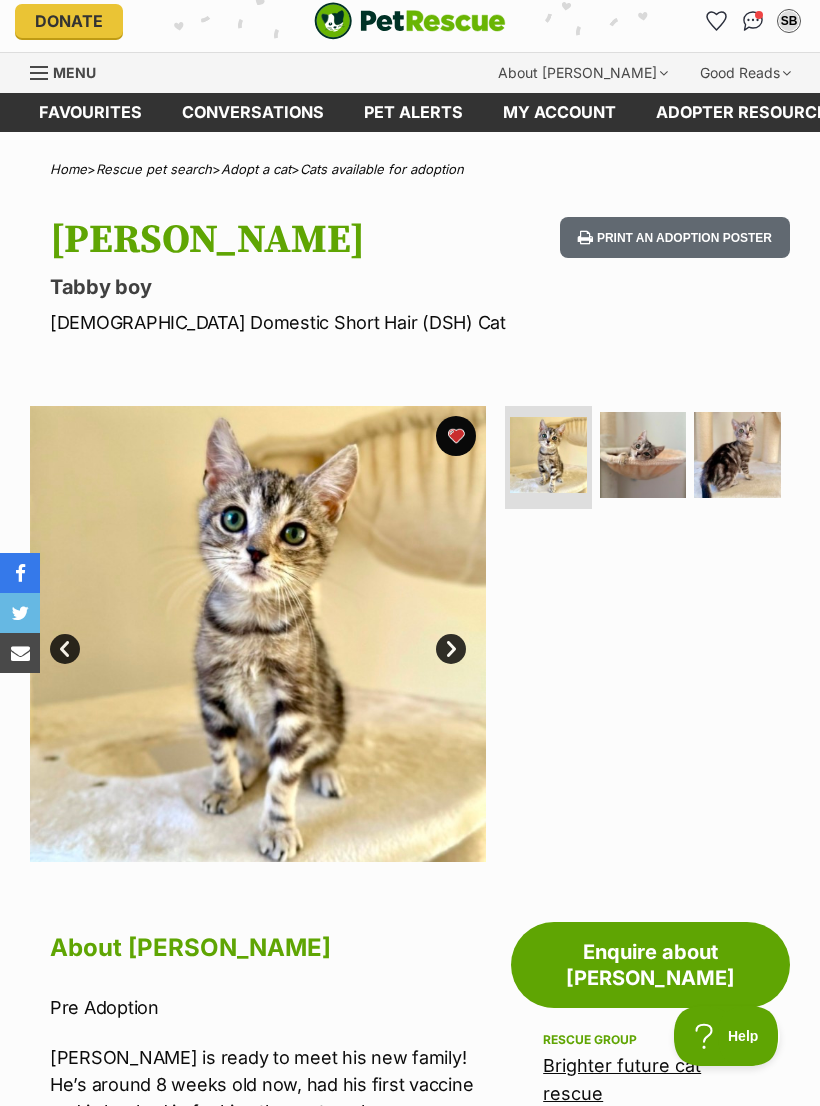 click at bounding box center (548, 455) 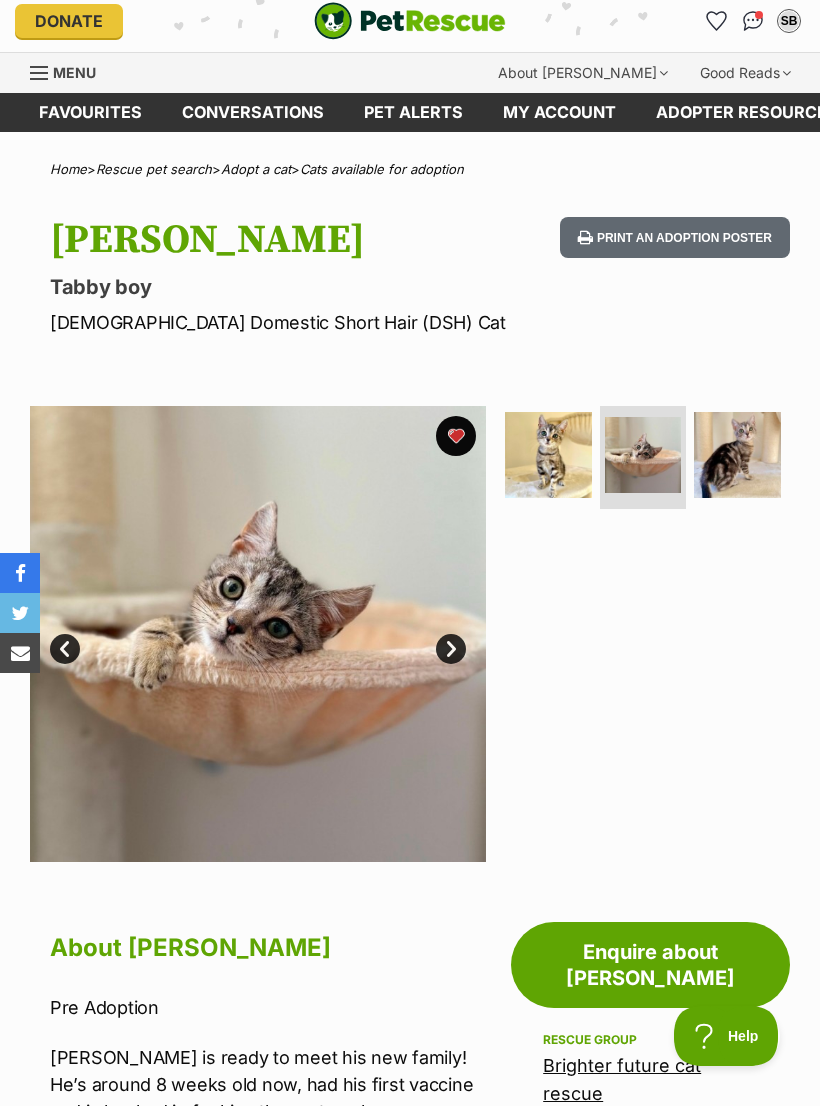 click at bounding box center [737, 455] 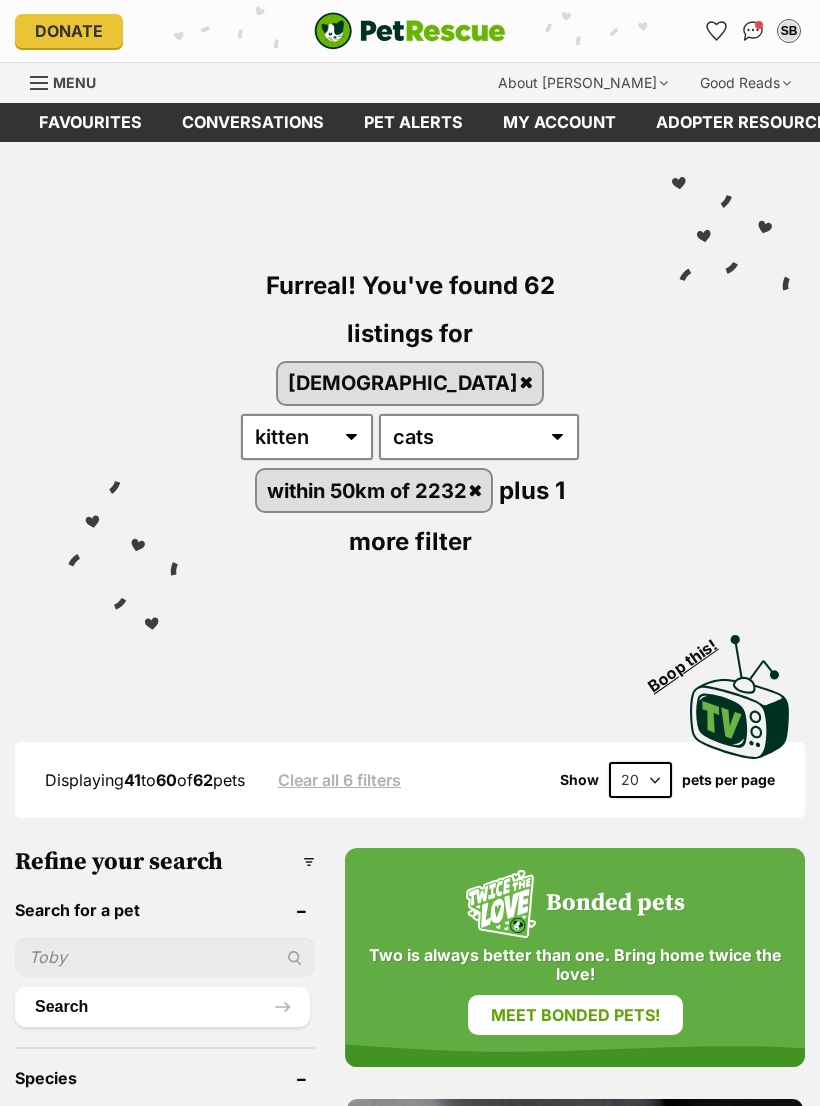 scroll, scrollTop: 0, scrollLeft: 0, axis: both 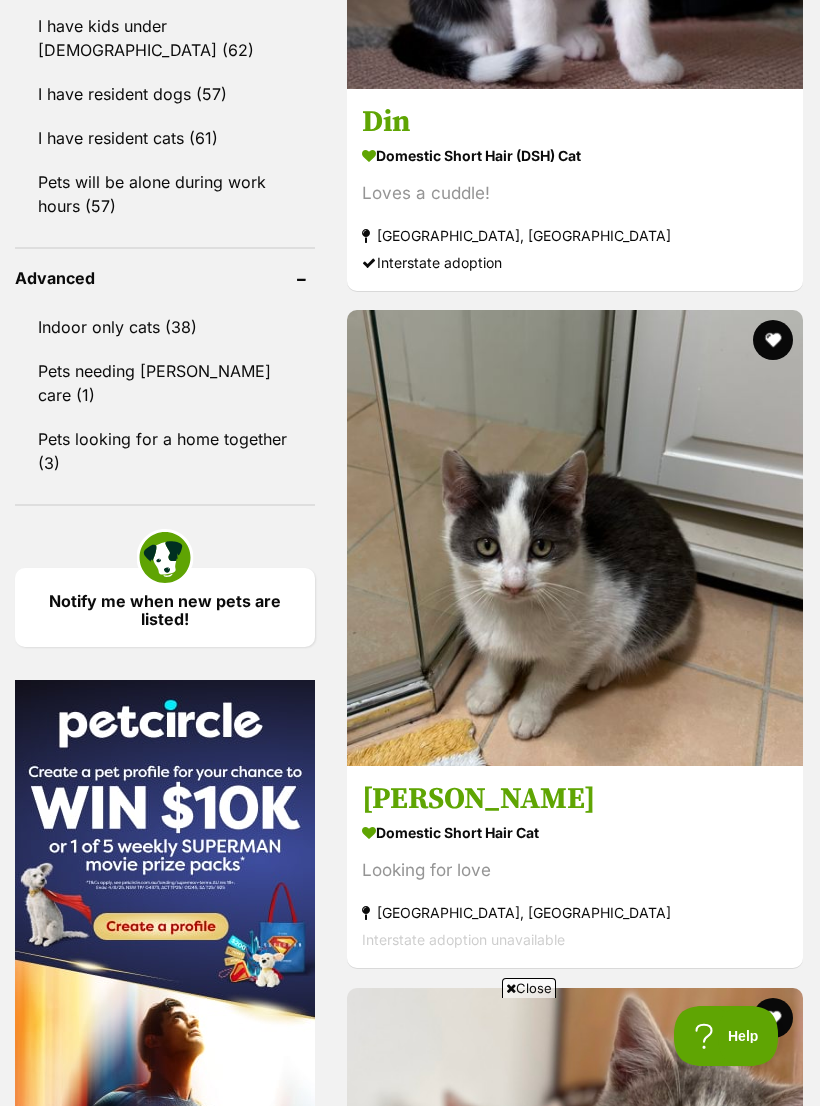 click at bounding box center [575, 3439] 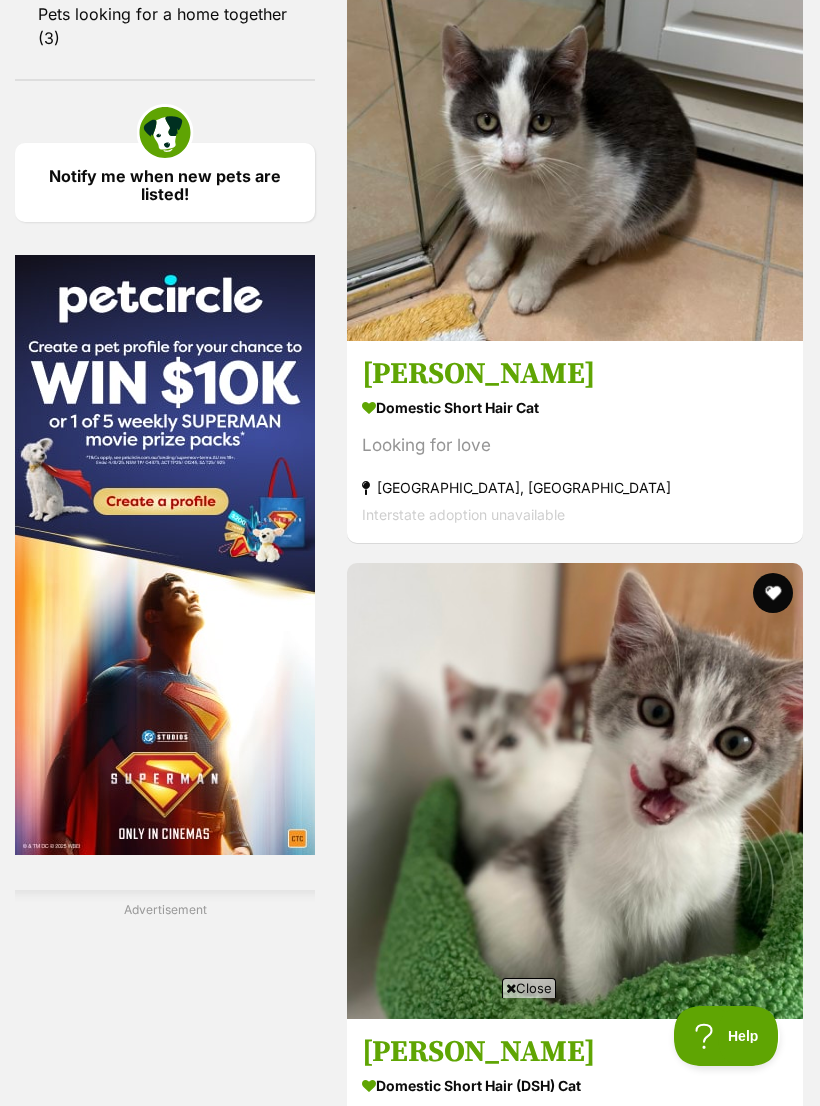 scroll, scrollTop: 2616, scrollLeft: 0, axis: vertical 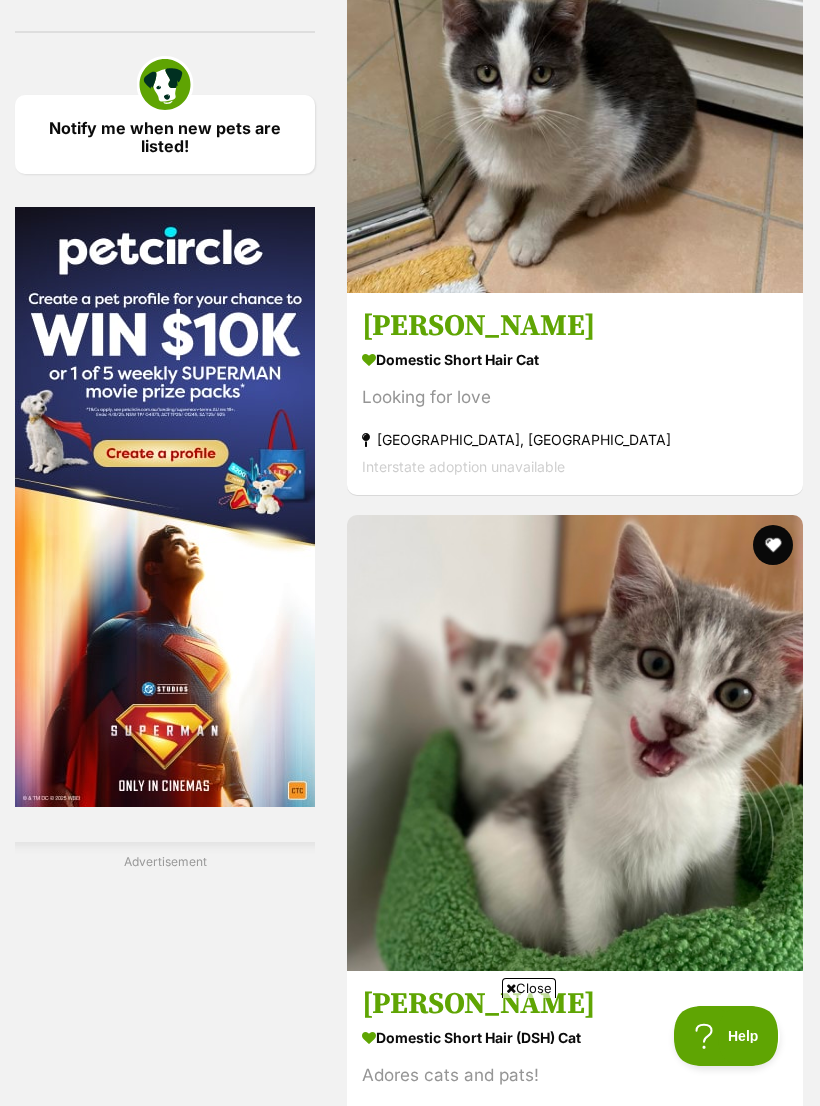 click at bounding box center (575, 4998) 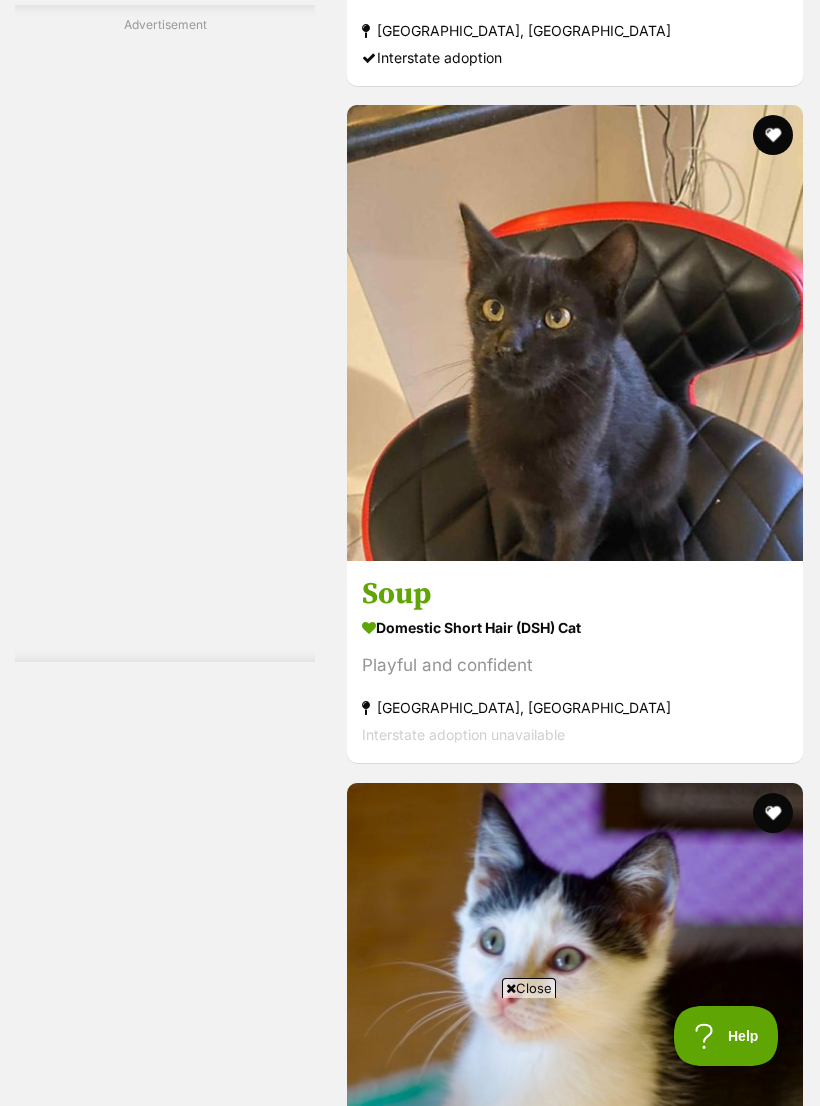 scroll, scrollTop: 3720, scrollLeft: 0, axis: vertical 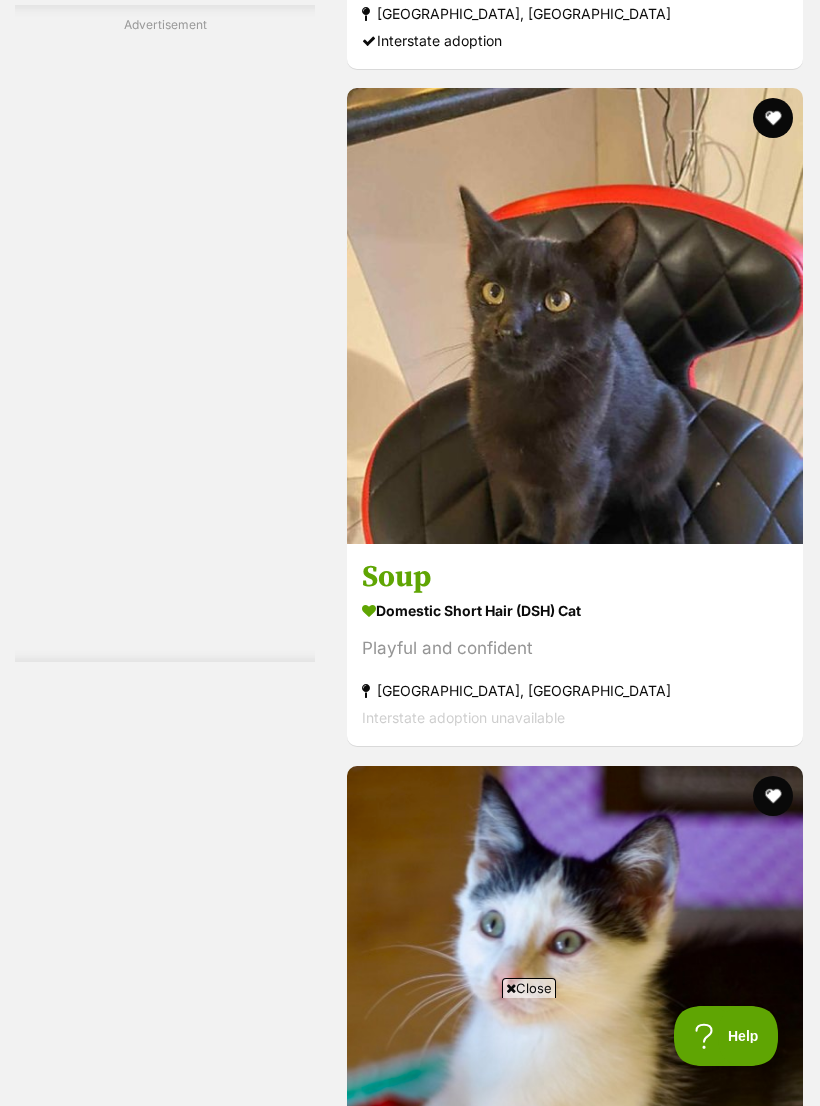 click at bounding box center (575, 6151) 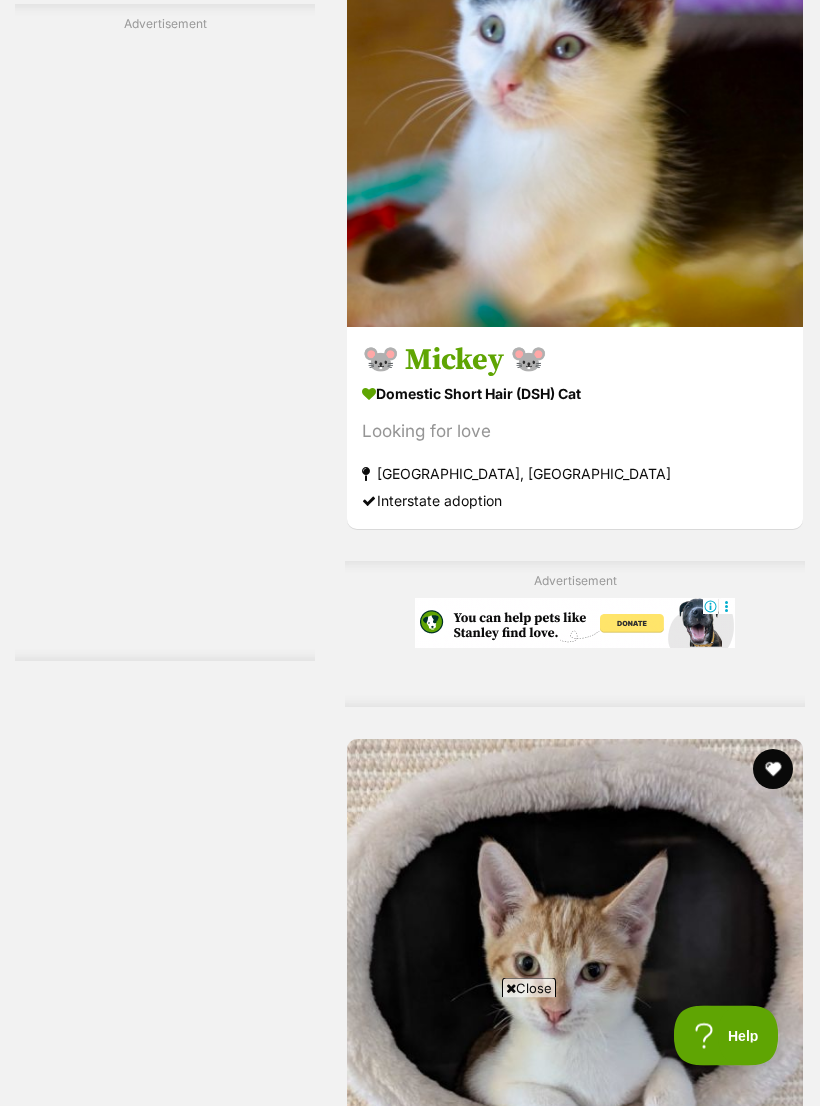scroll, scrollTop: 4615, scrollLeft: 0, axis: vertical 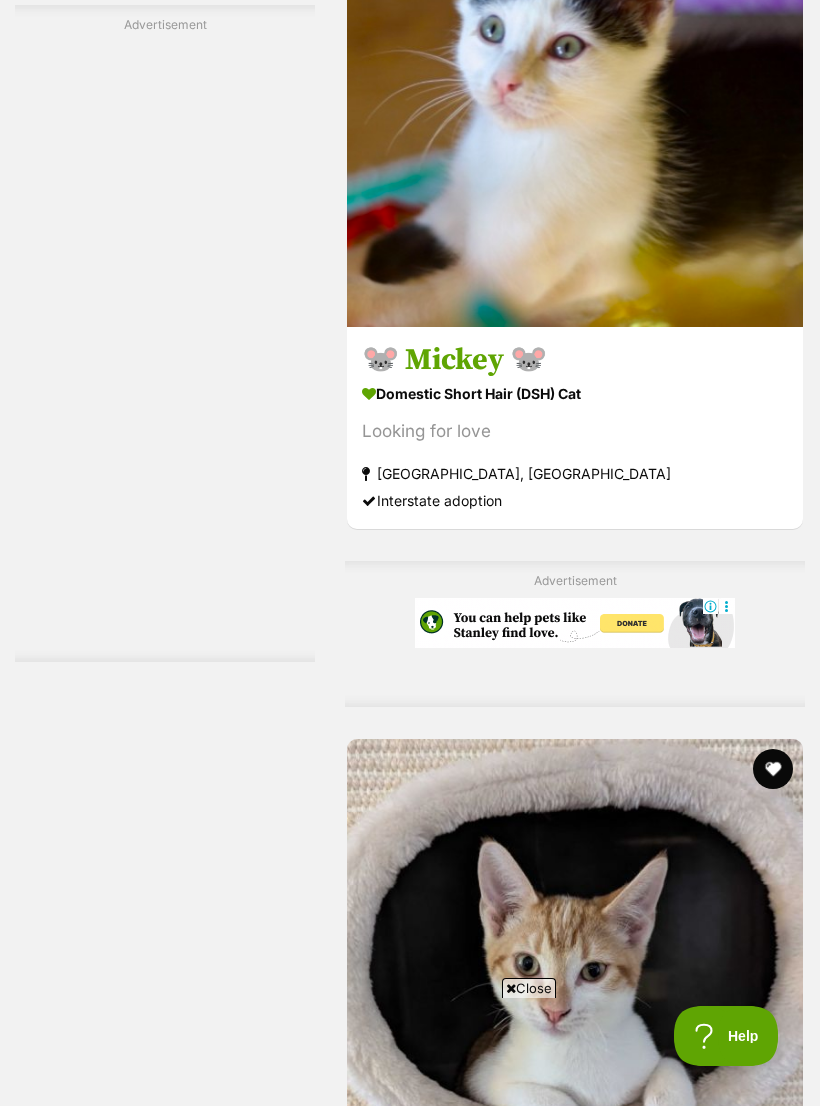 click at bounding box center (575, 7965) 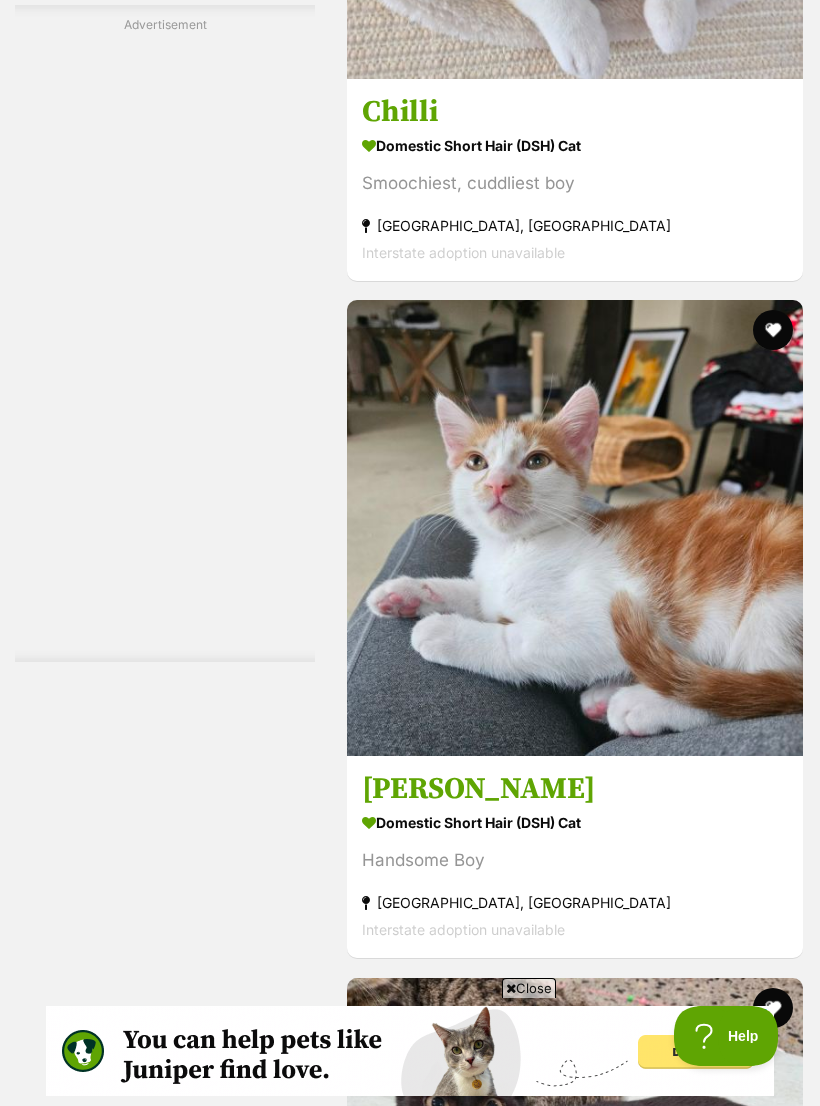 scroll, scrollTop: 5784, scrollLeft: 0, axis: vertical 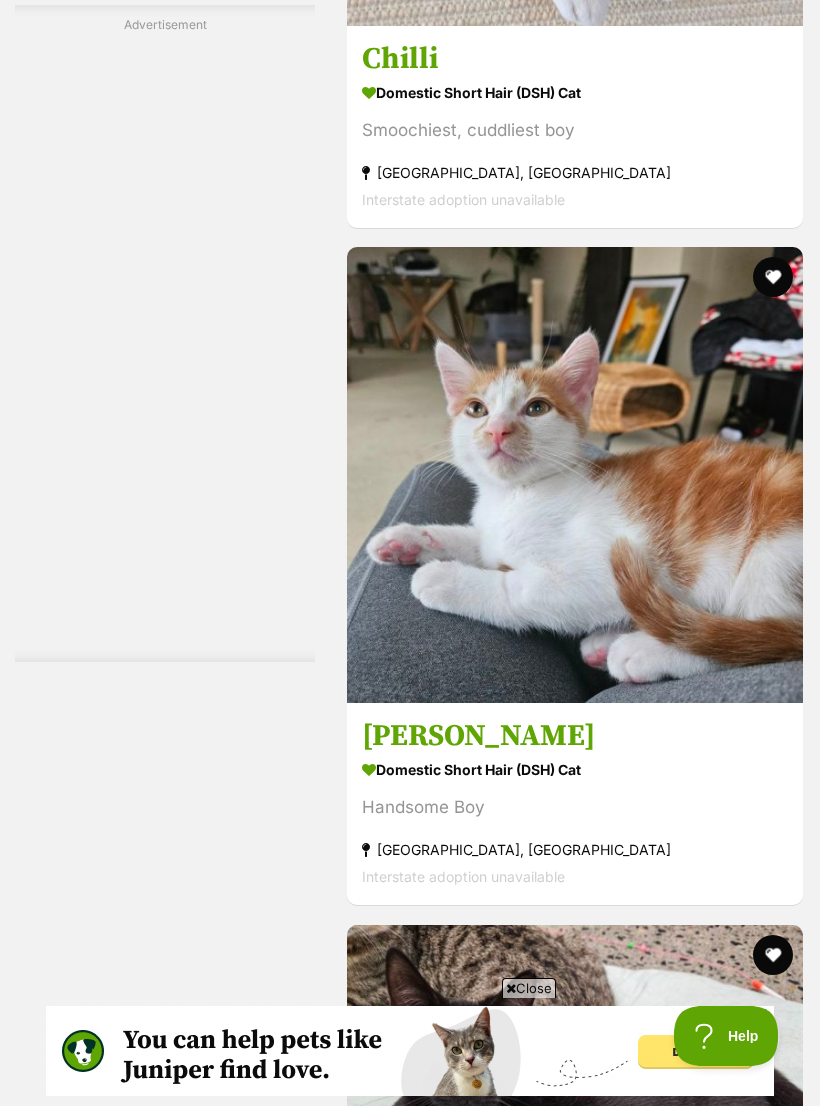 click at bounding box center [575, 8853] 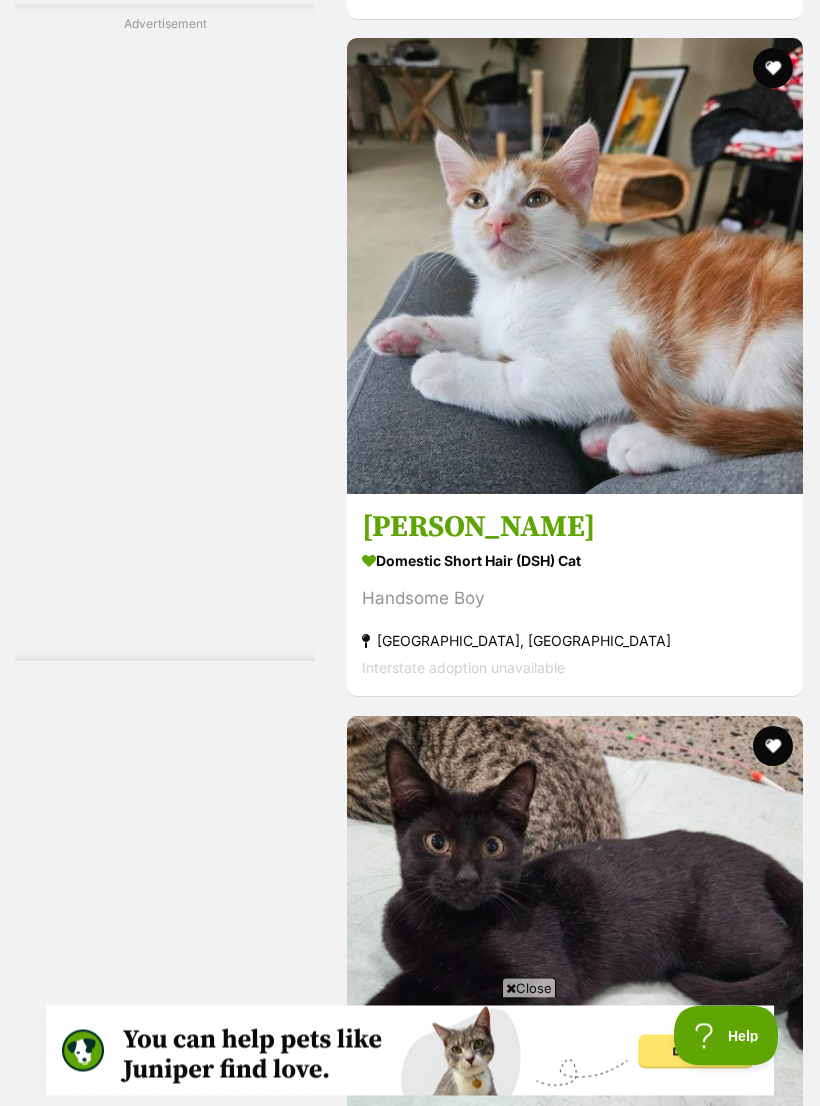 scroll, scrollTop: 5993, scrollLeft: 0, axis: vertical 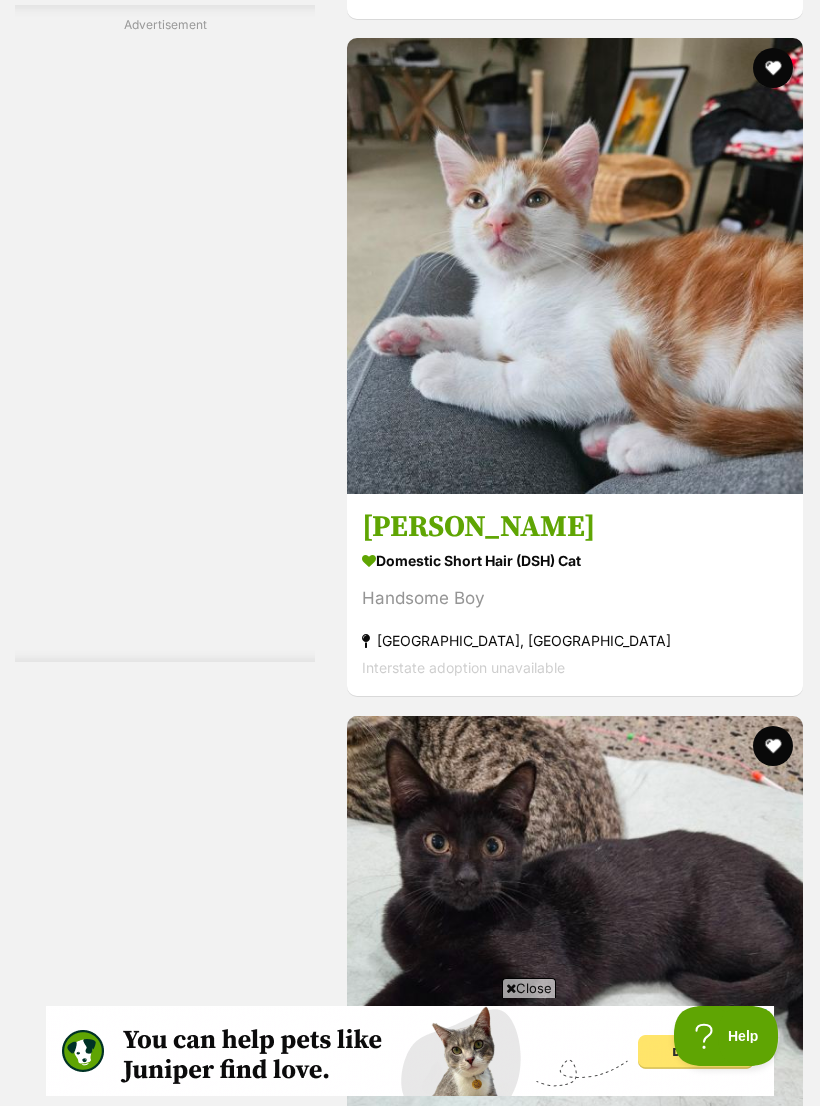 click on "Bonded pets
Two is always better than one. Bring home twice the love!
Meet bonded pets!
Moose
Domestic Short Hair (DSH) Cat
Snuggly sweetheart!
Marrickville, NSW
Interstate adoption
Din
Domestic Short Hair (DSH) Cat
Loves a cuddle!
Marrickville, NSW
Interstate adoption
George
Domestic Short Hair Cat
Looking for love
Seven Hills, NSW
Interstate adoption unavailable
Hans
Domestic Short Hair (DSH) Cat
Adores cats and pats!
Marrickville, NSW
Interstate adoption
Soup
Domestic Short Hair (DSH) Cat
Playful and confident
Stanhope Gardens, NSW
Interstate adoption unavailable
🐭 Mickey 🐭
Domestic Short Hair (DSH) Cat
Looking for love
Horsley, NSW" at bounding box center (575, 2346) 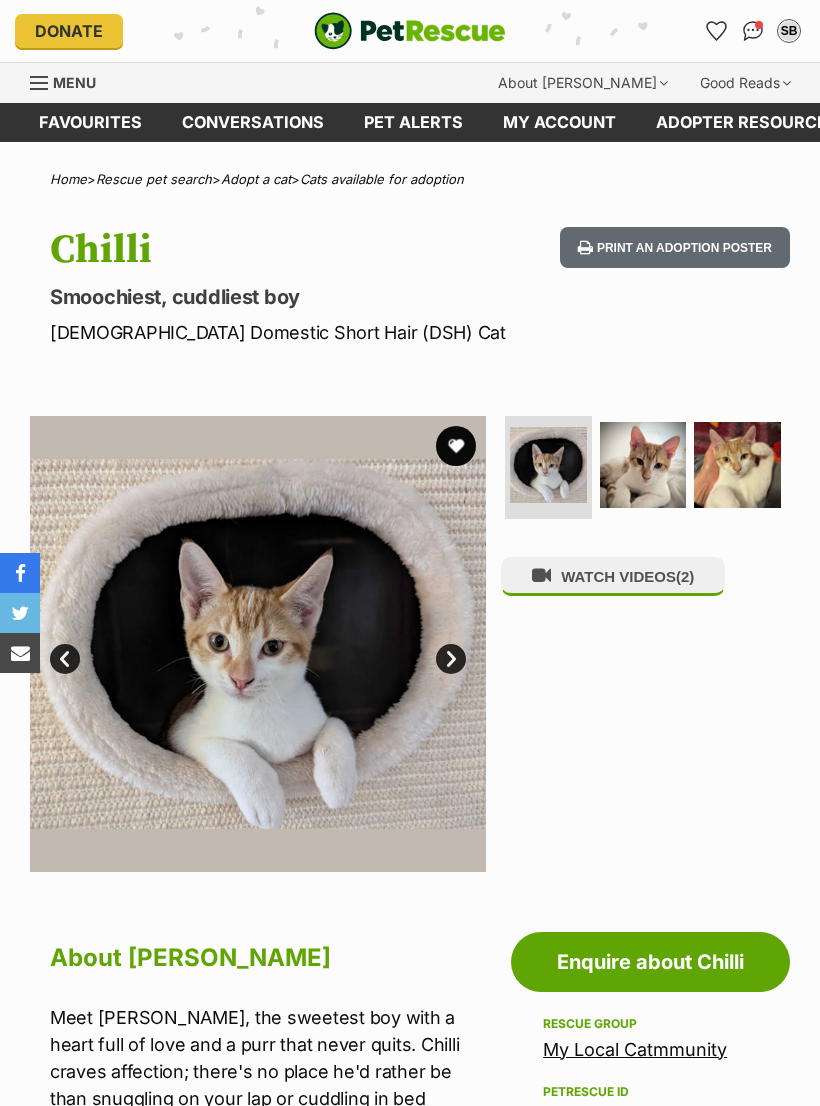 scroll, scrollTop: 0, scrollLeft: 0, axis: both 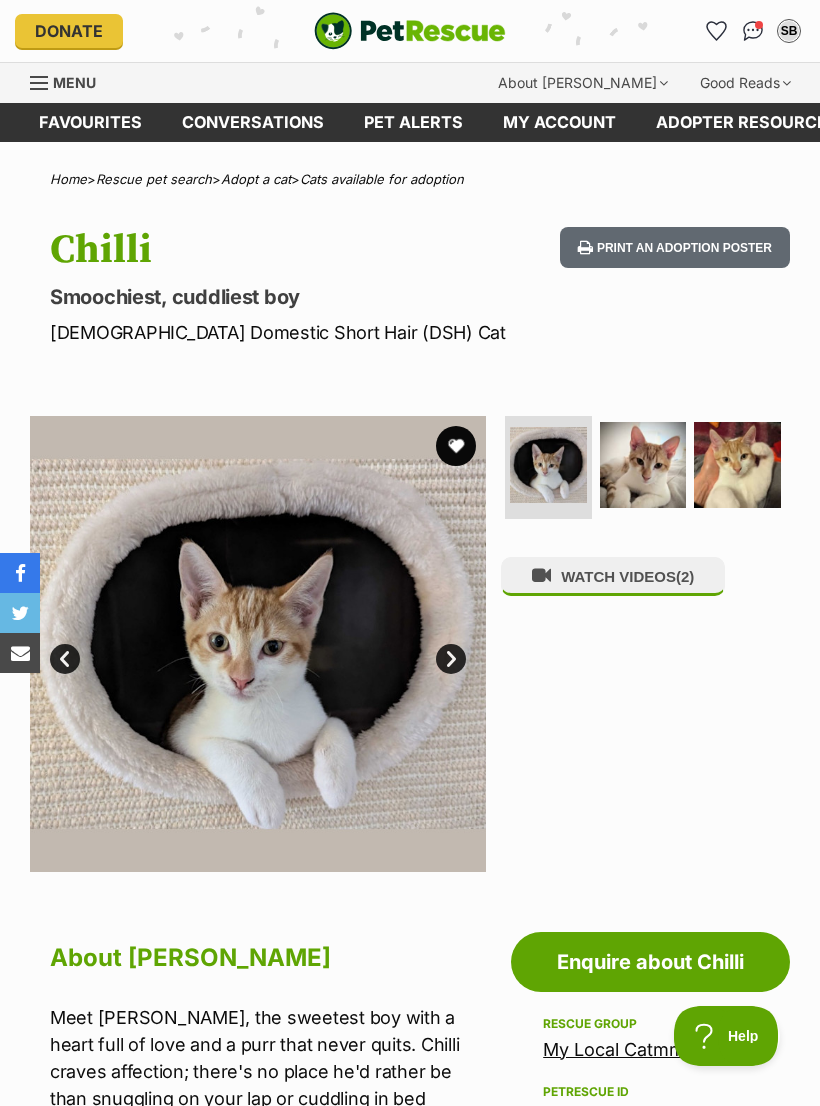 click on "Prev" at bounding box center [65, 659] 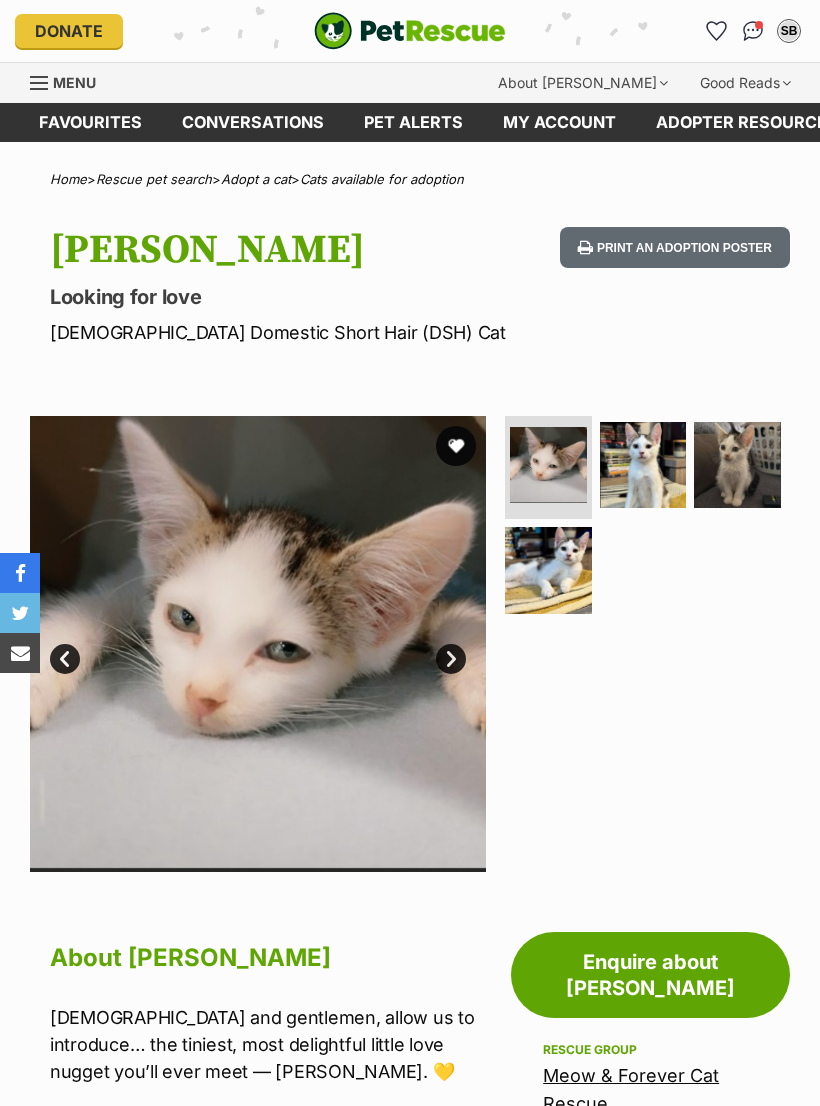 scroll, scrollTop: 0, scrollLeft: 0, axis: both 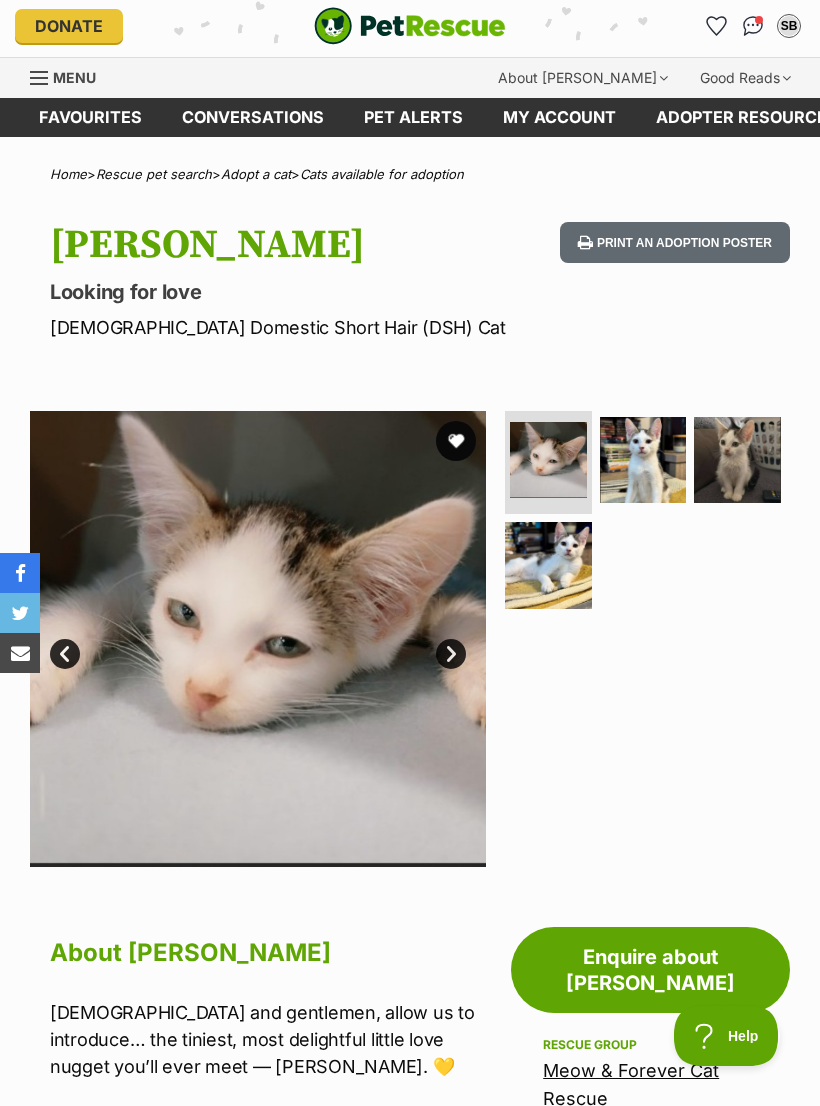 click at bounding box center (643, 460) 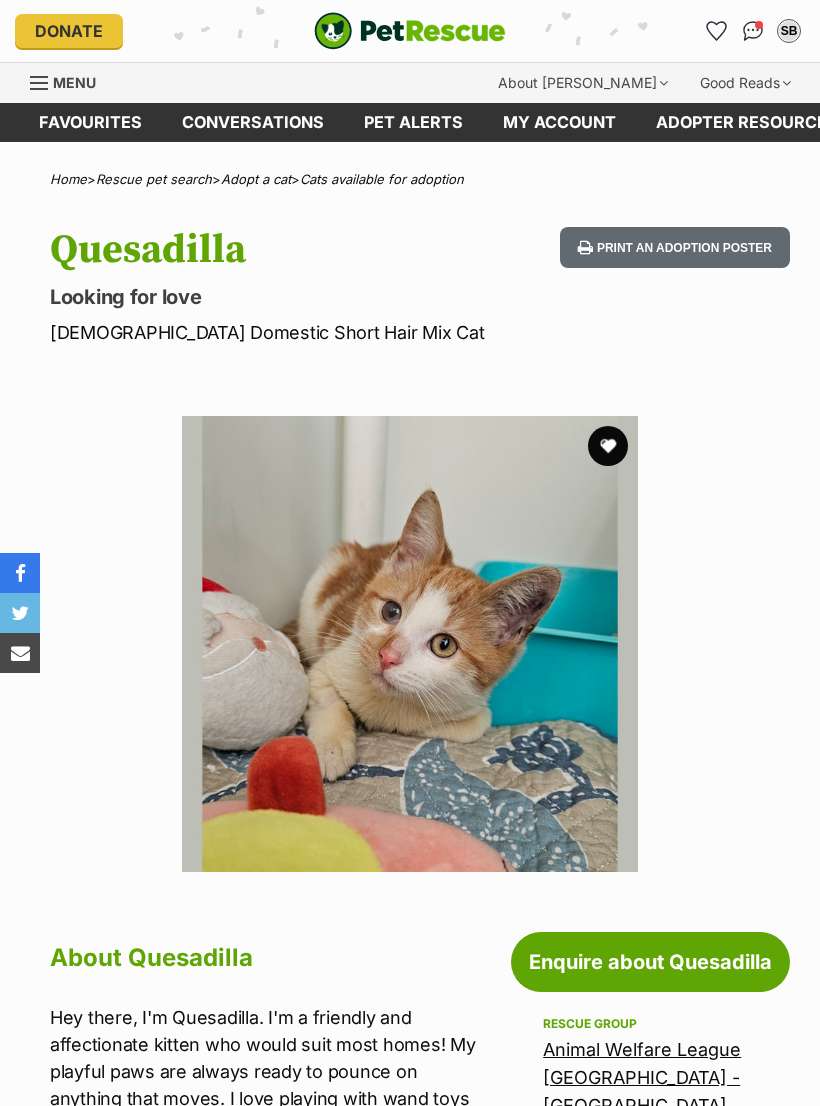scroll, scrollTop: 0, scrollLeft: 0, axis: both 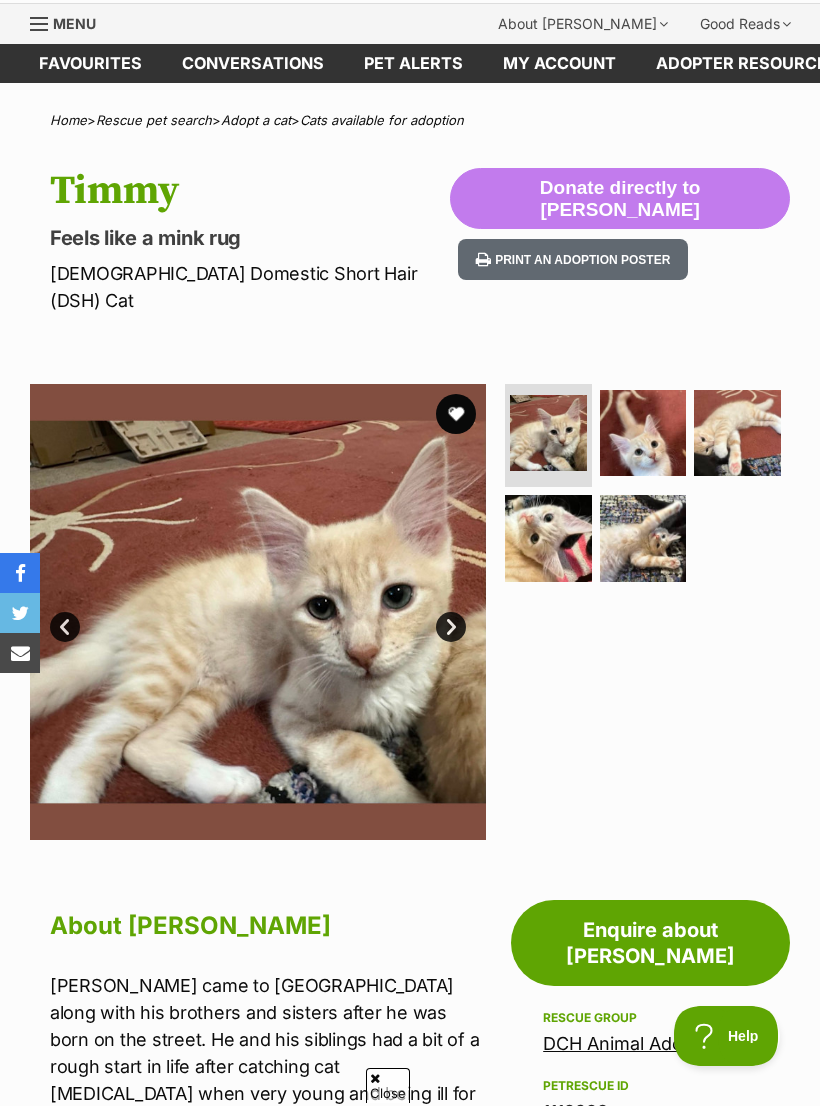 click at bounding box center [643, 538] 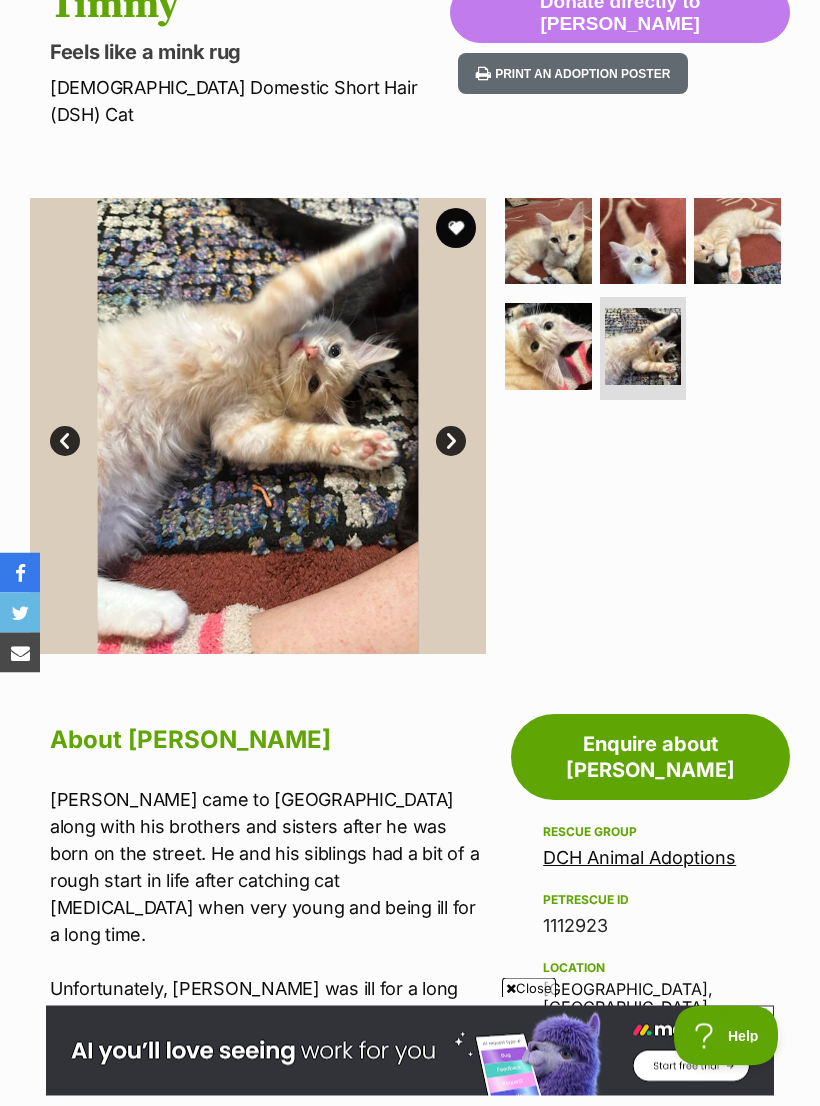 scroll, scrollTop: 276, scrollLeft: 0, axis: vertical 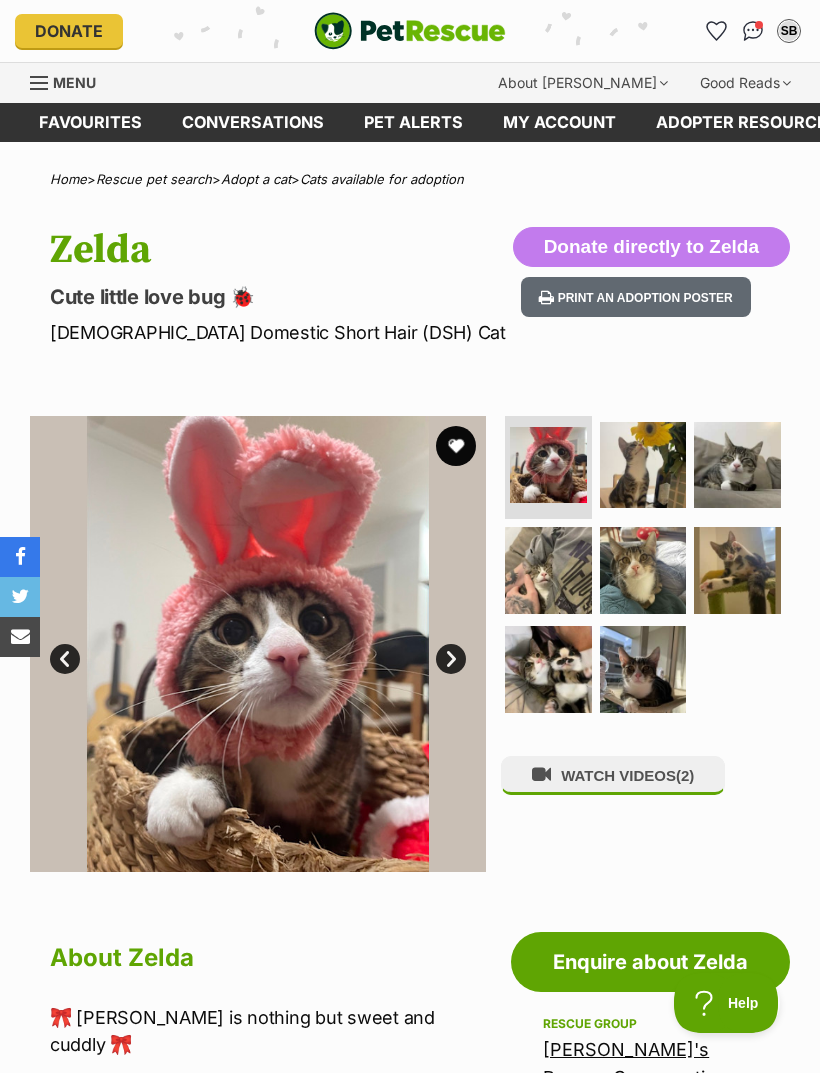 click at bounding box center [643, 669] 